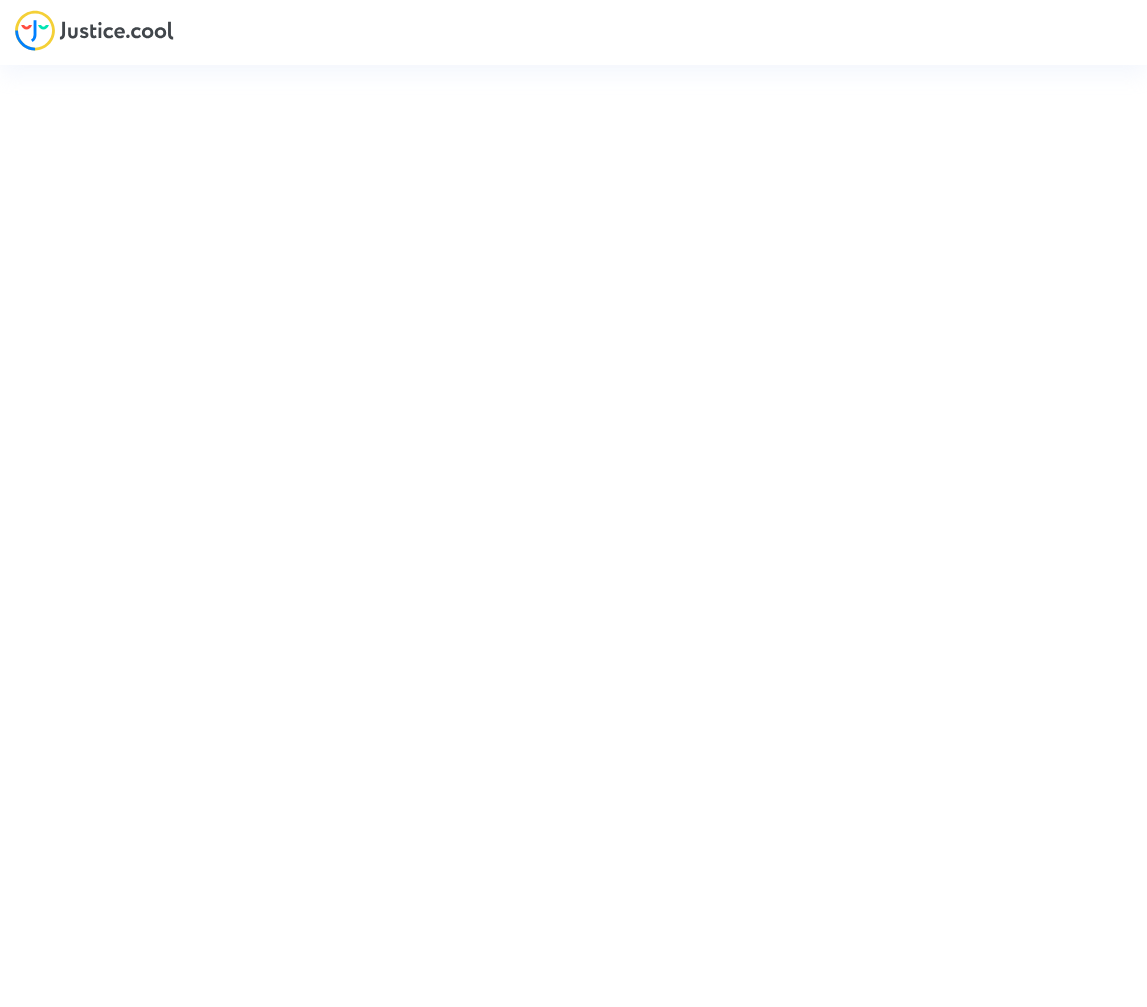 scroll, scrollTop: 0, scrollLeft: 0, axis: both 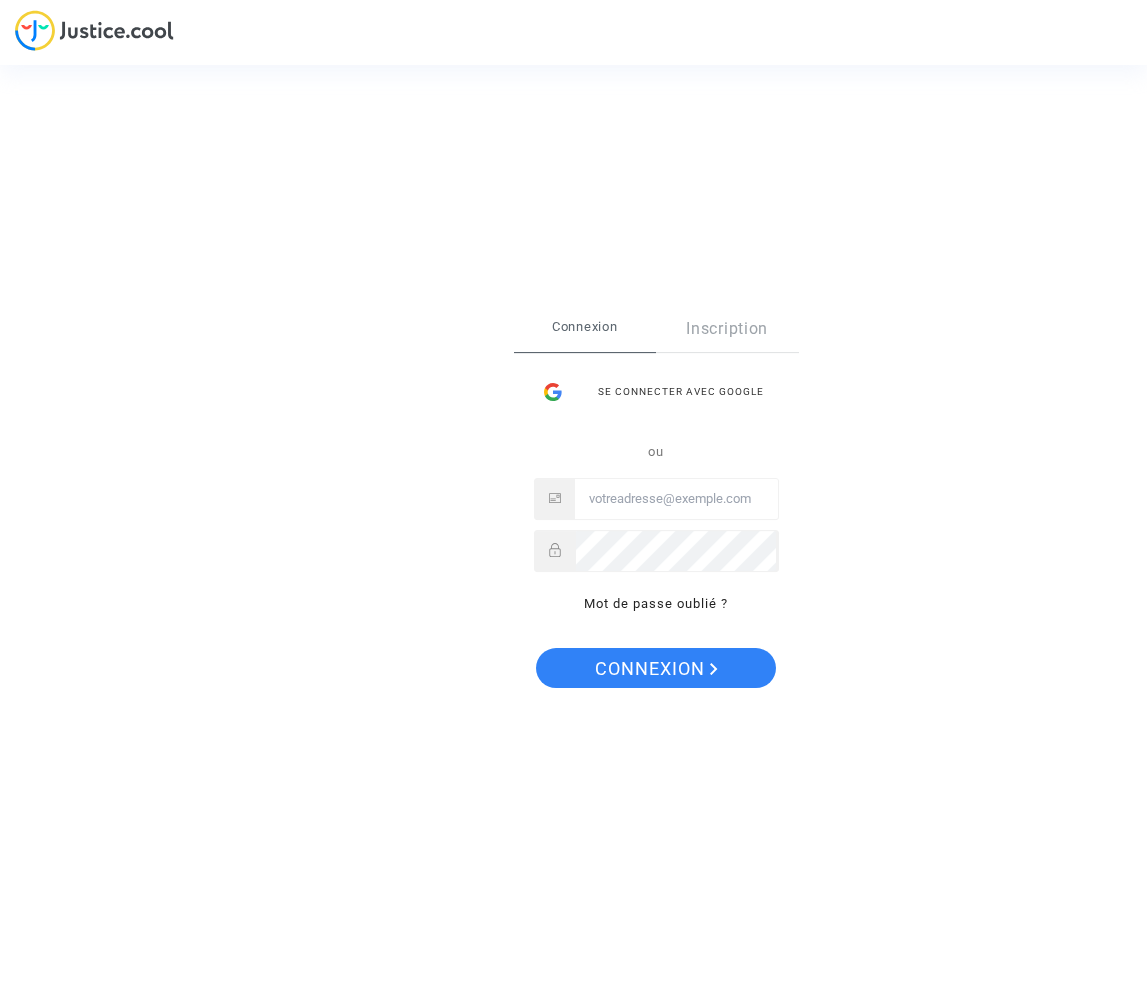 type on "[EMAIL_ADDRESS][DOMAIN_NAME]" 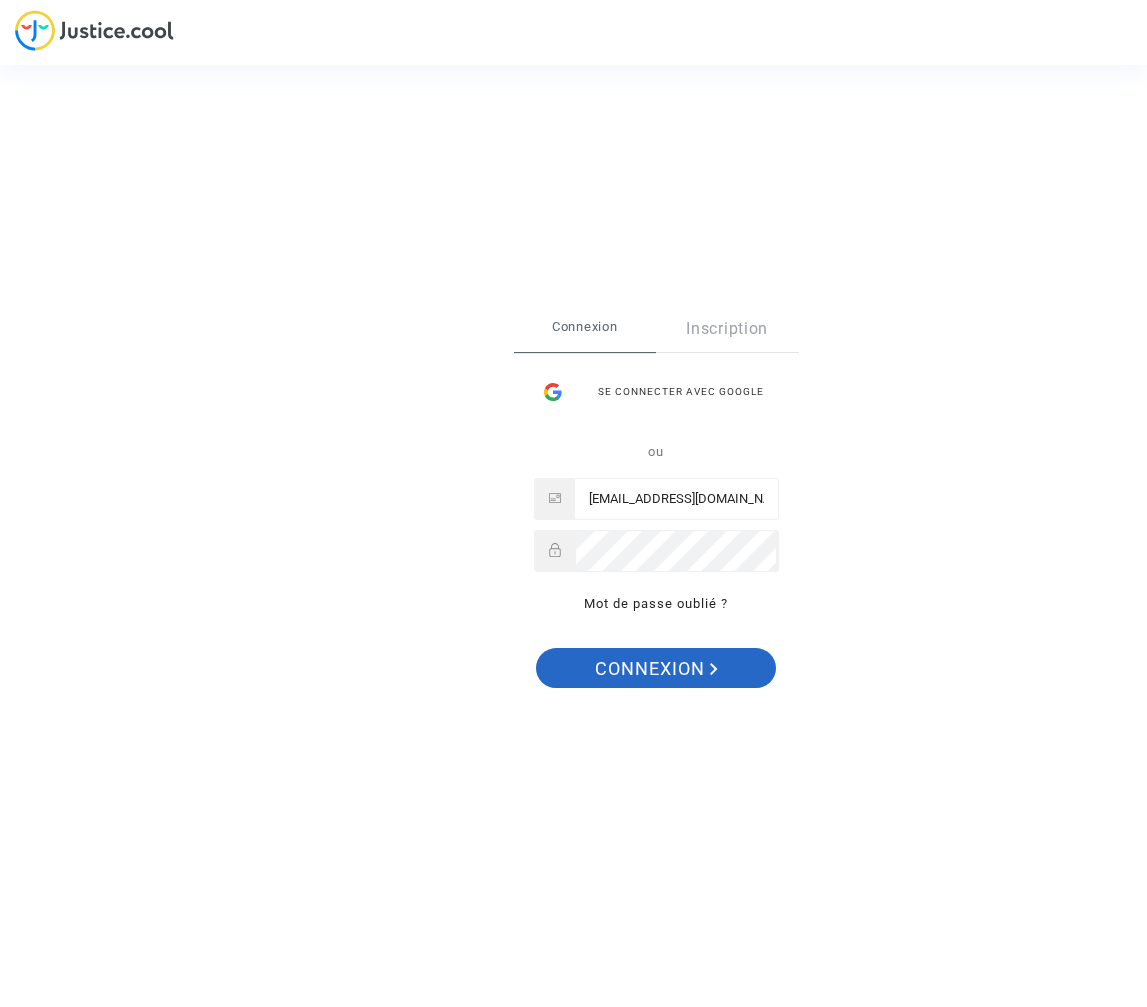click on "Connexion" at bounding box center [656, 669] 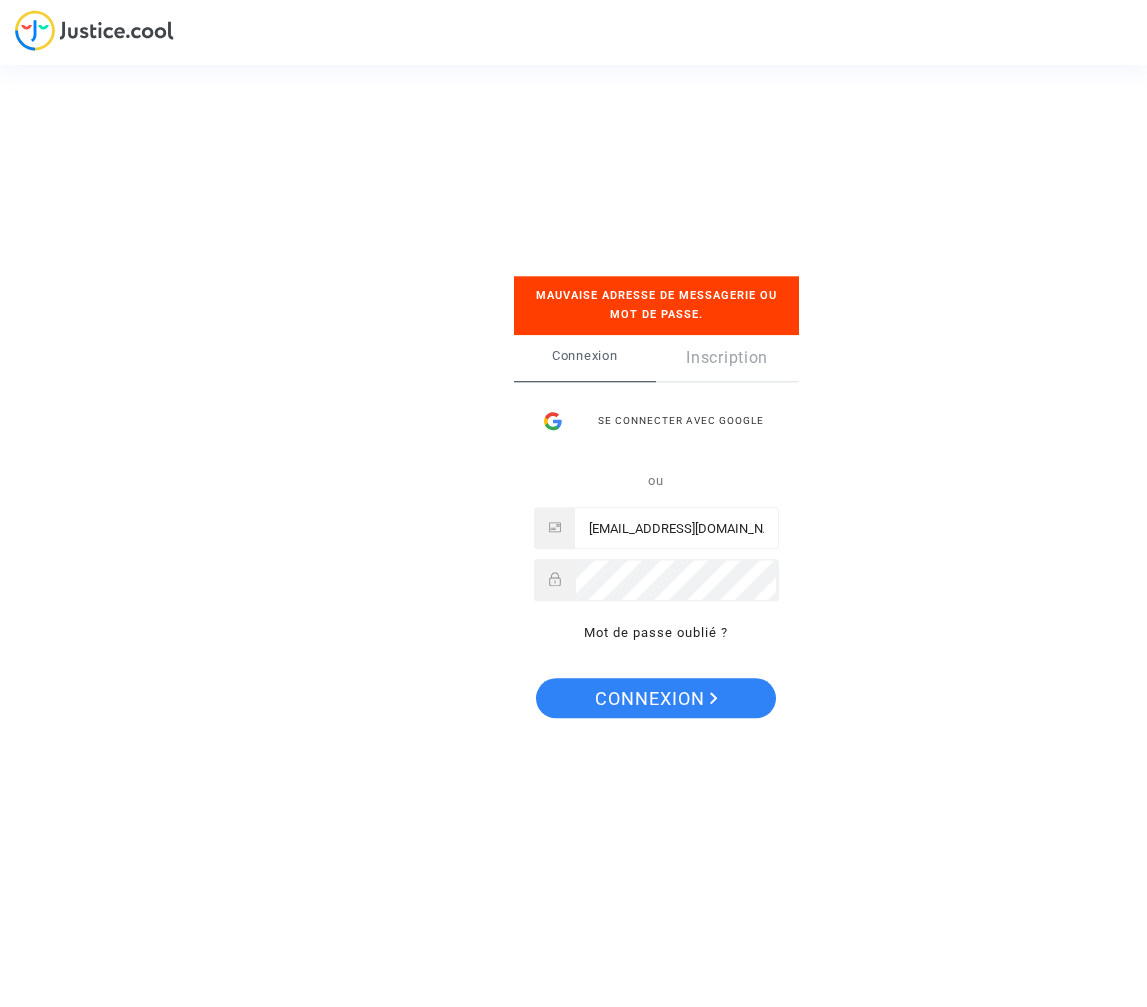 click at bounding box center (750, 581) 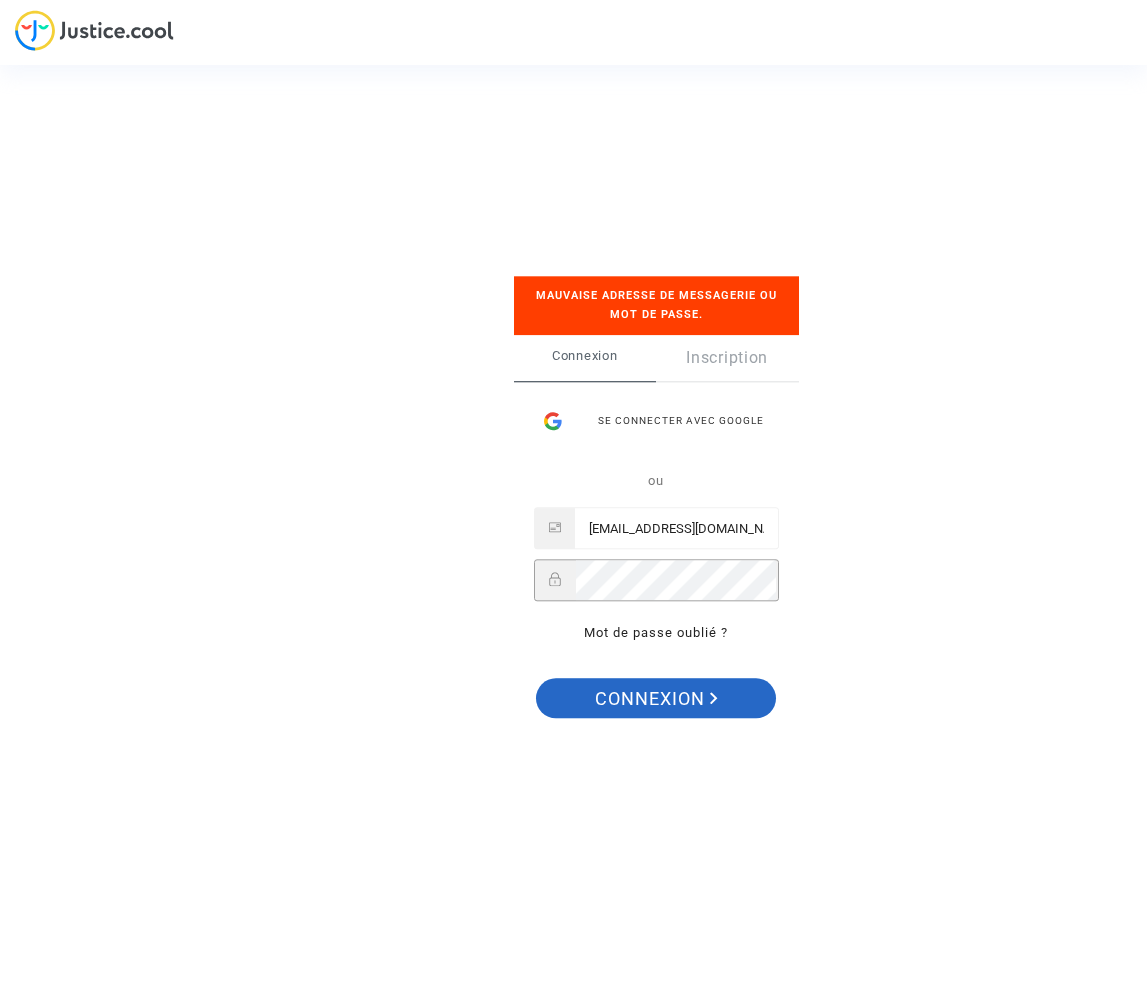 click on "Connexion" at bounding box center (656, 699) 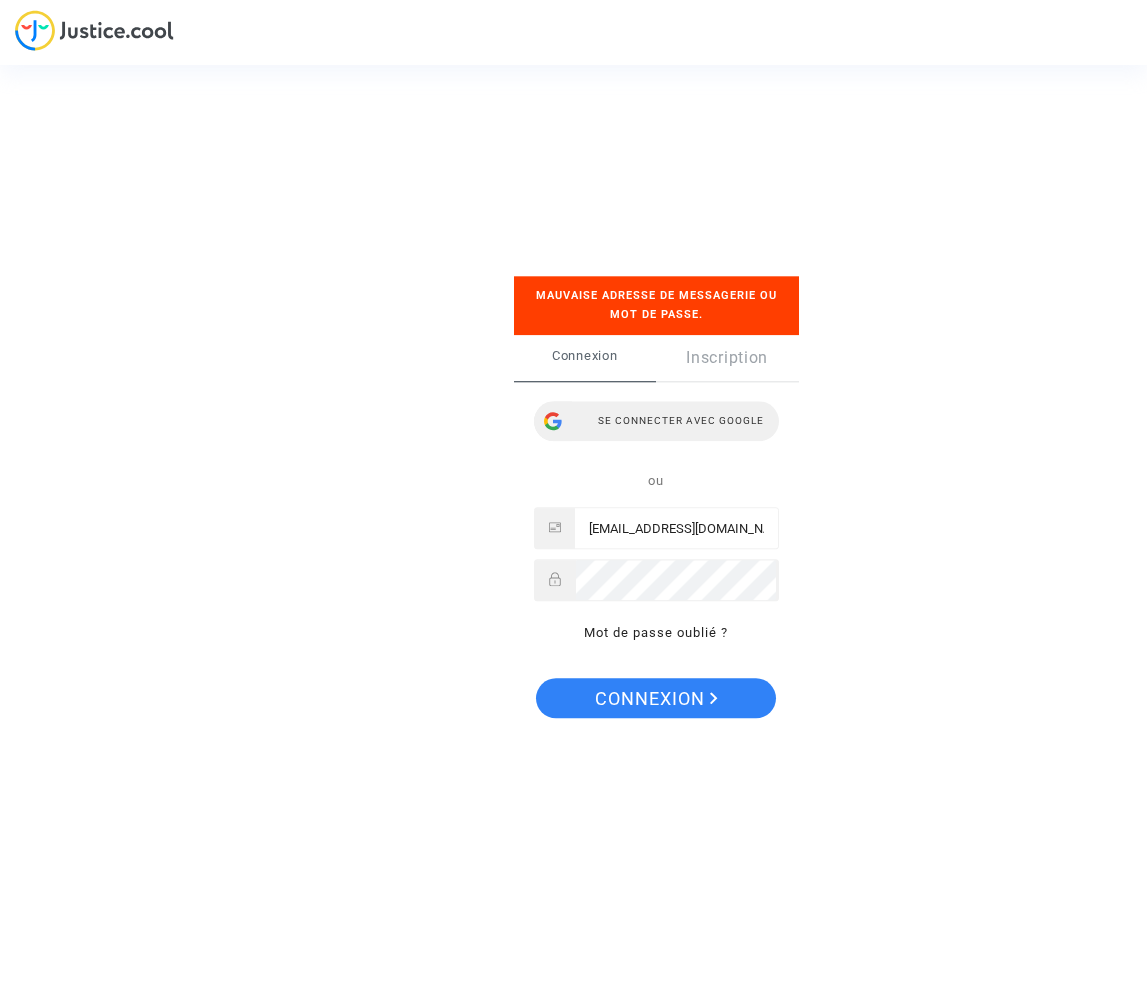 click on "Se connecter avec Google" at bounding box center [656, 421] 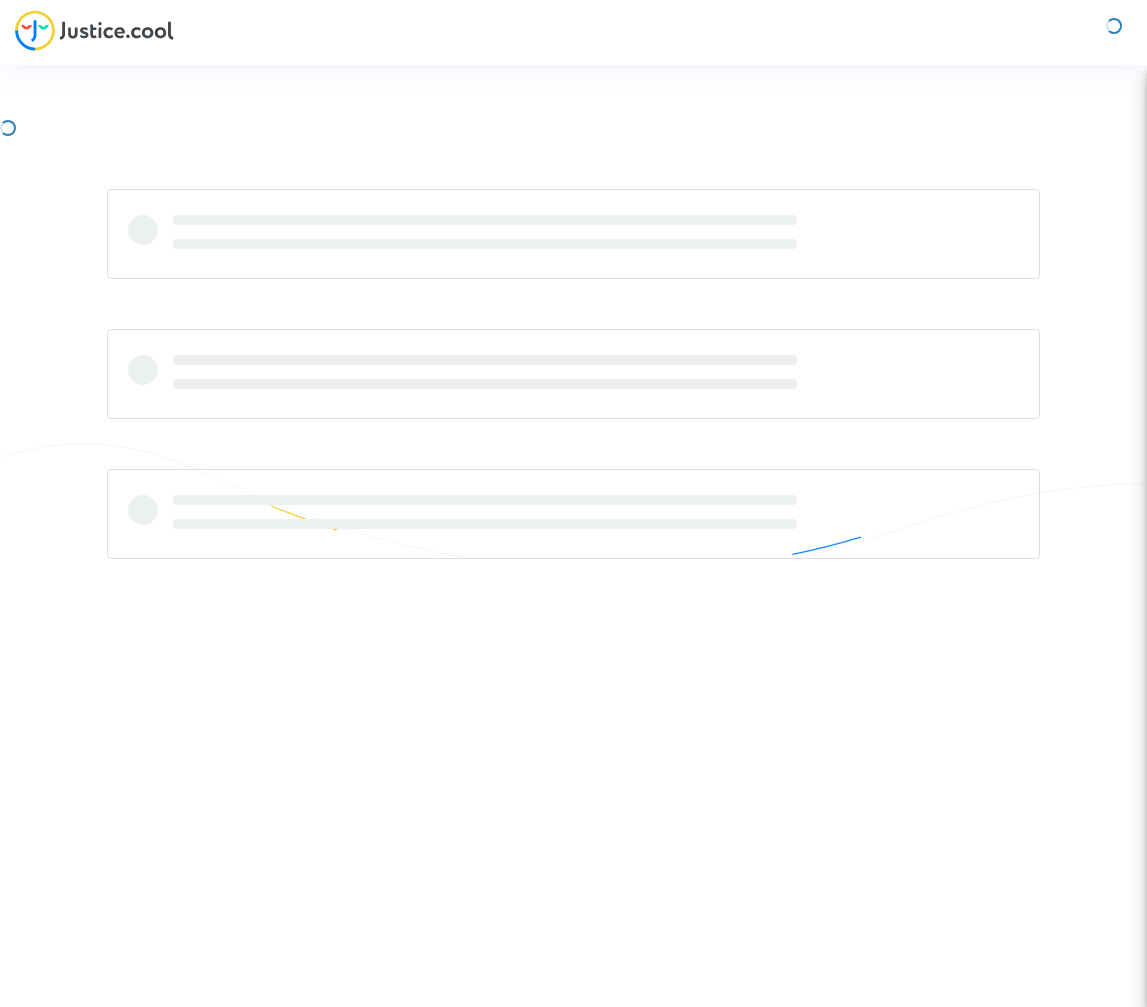 scroll, scrollTop: 0, scrollLeft: 0, axis: both 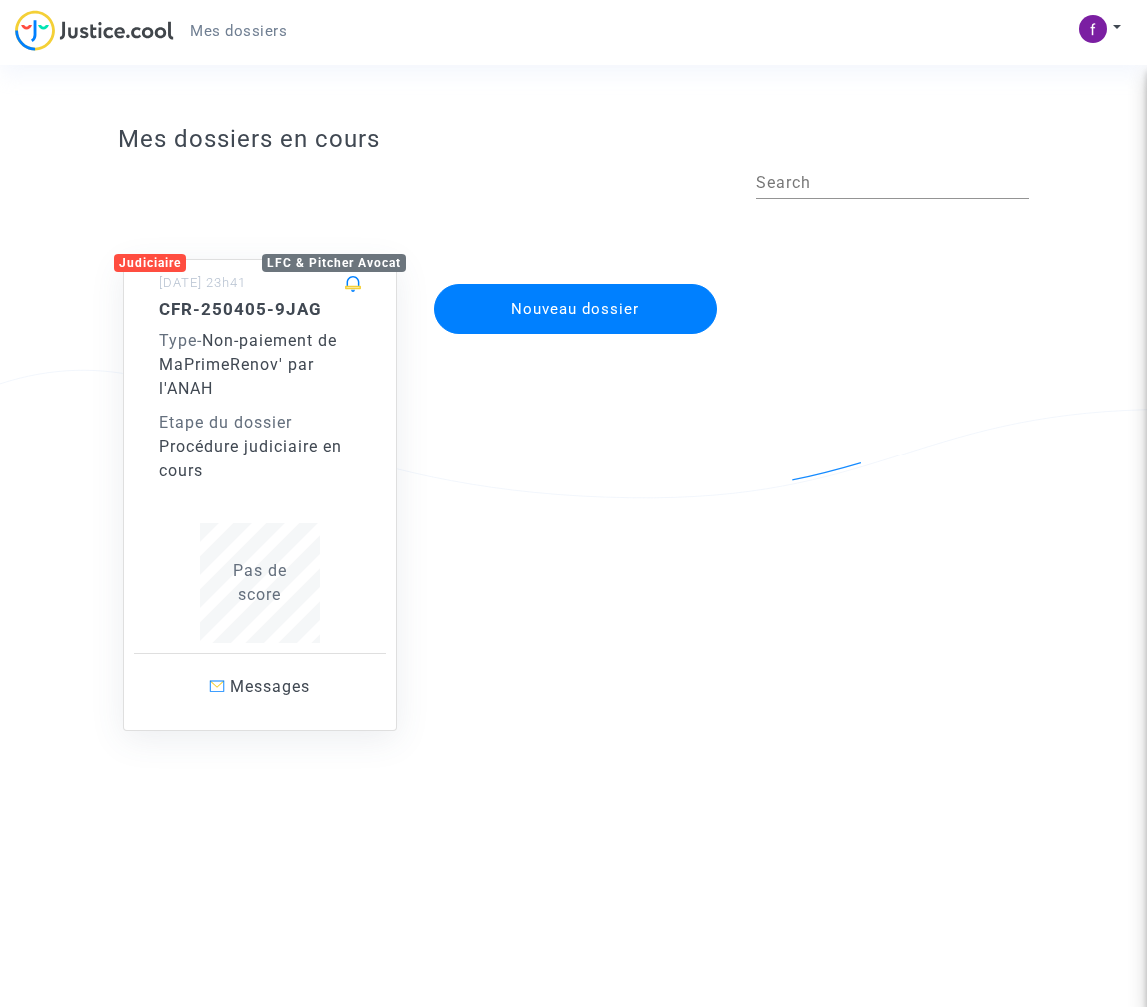 click on "Type  -   Non-paiement de MaPrimeRenov' par l'ANAH" 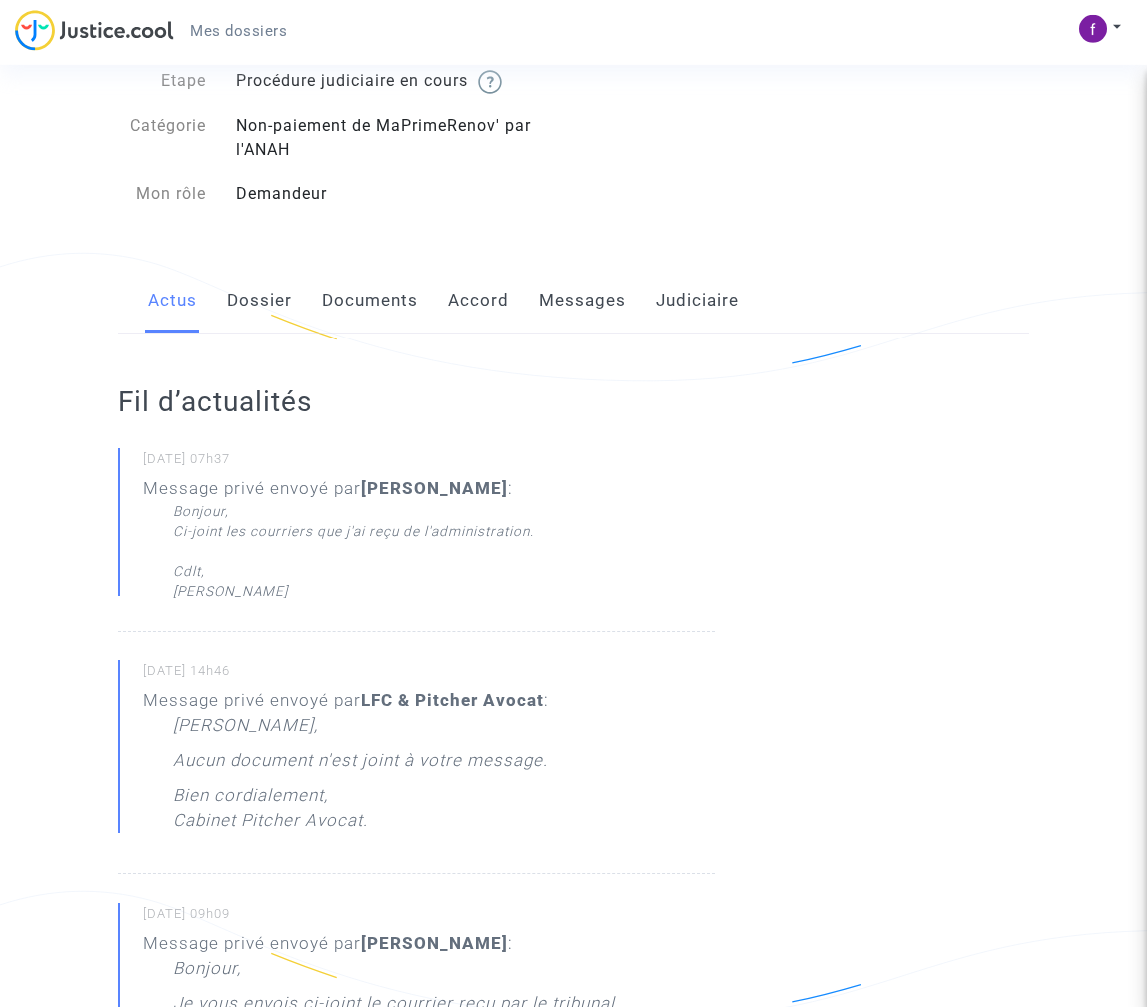 scroll, scrollTop: 83, scrollLeft: 0, axis: vertical 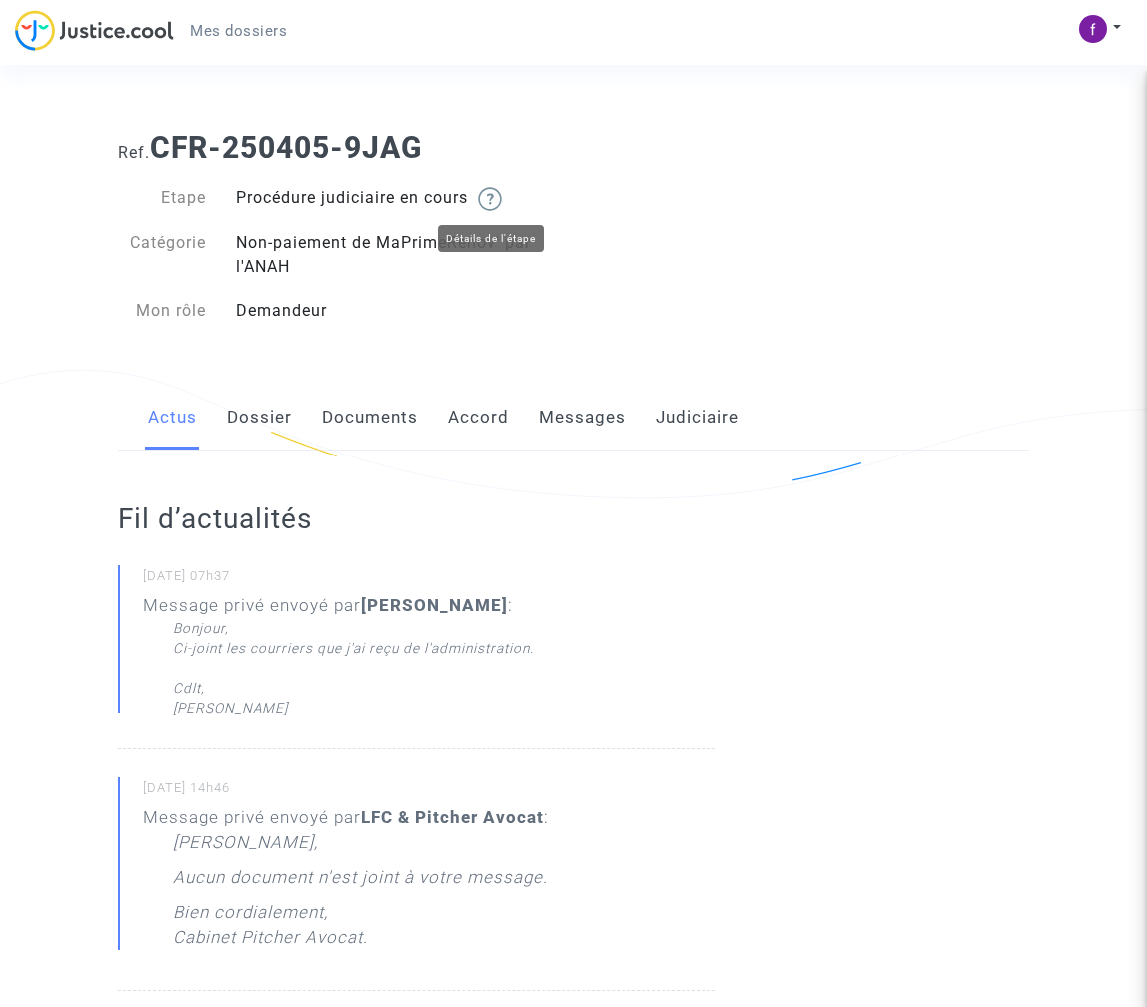 click 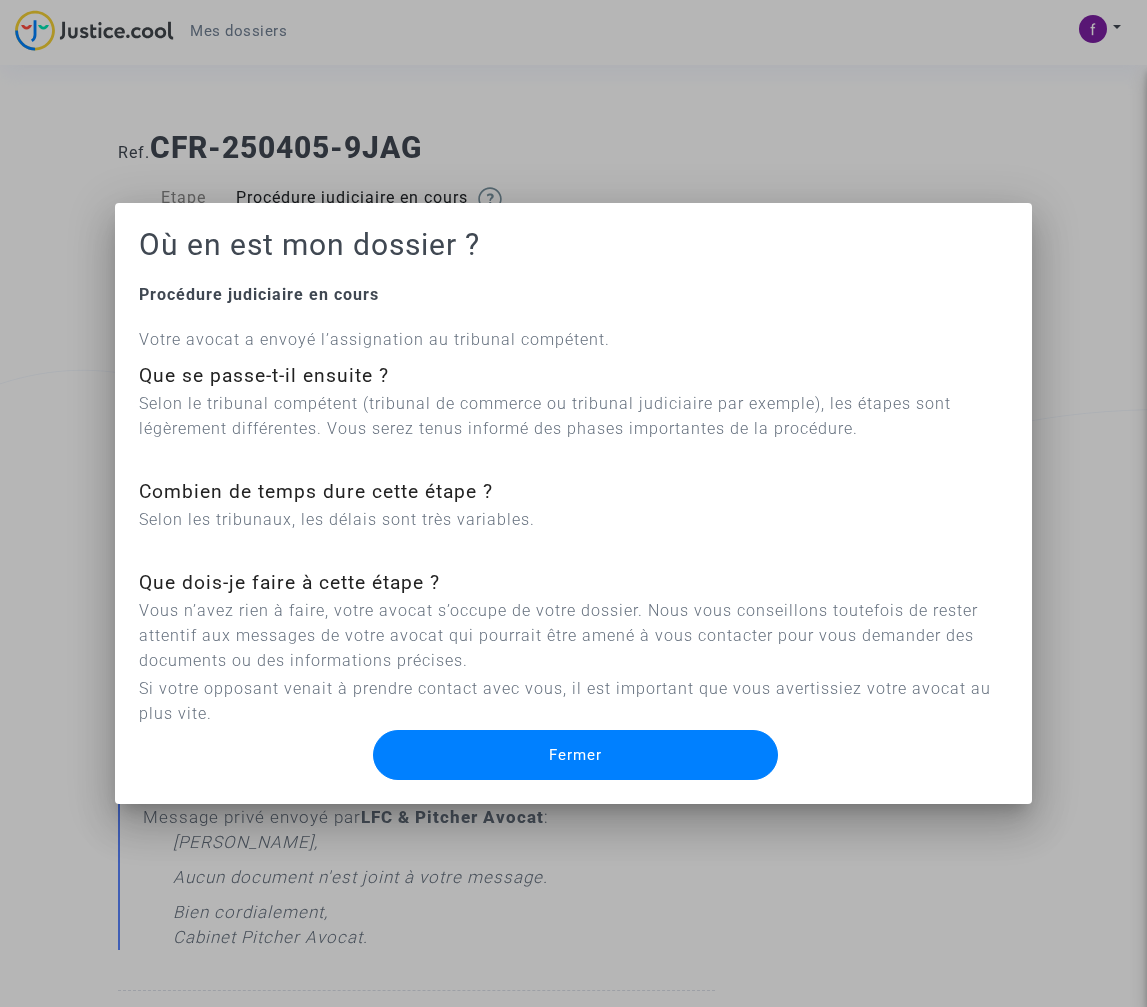 click on "Fermer" at bounding box center [575, 755] 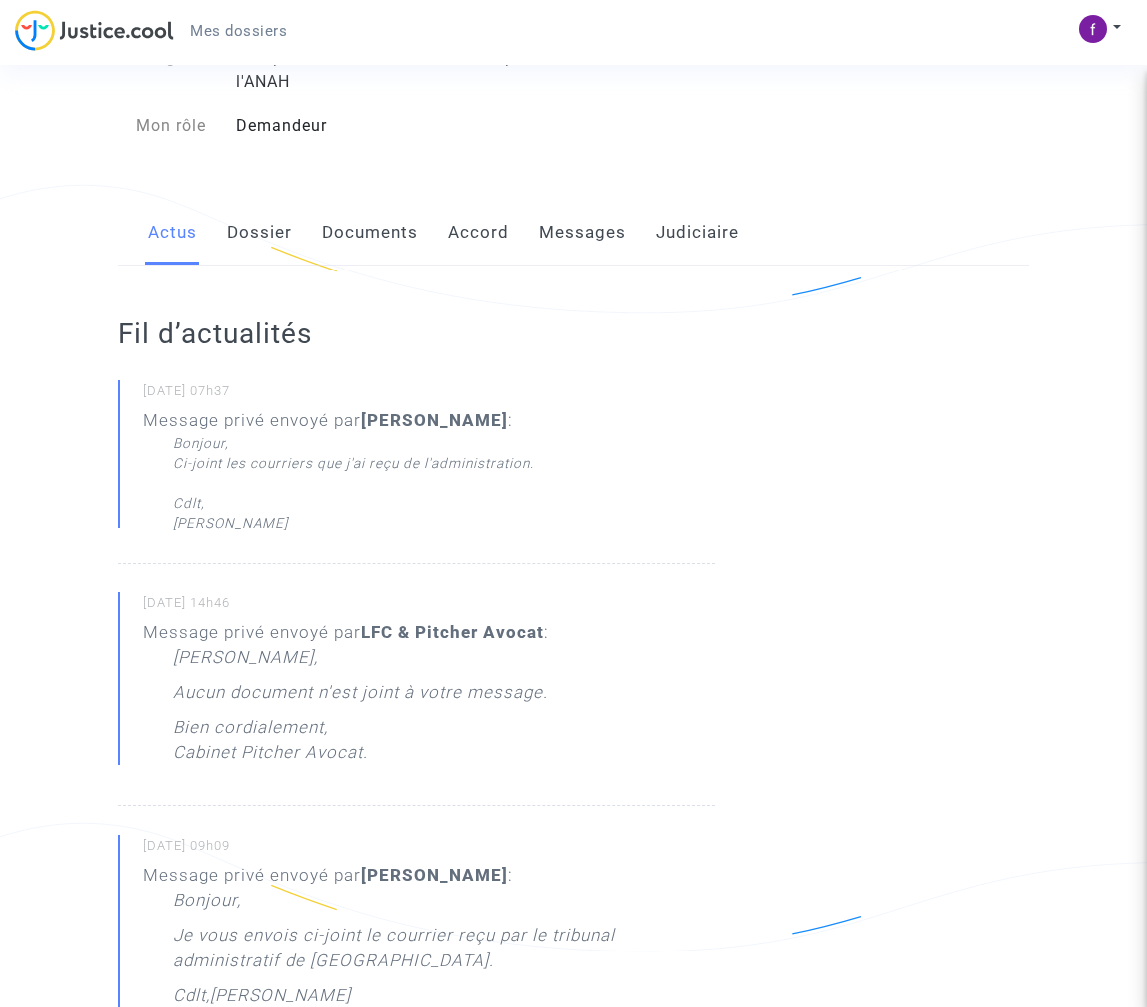 scroll, scrollTop: 0, scrollLeft: 0, axis: both 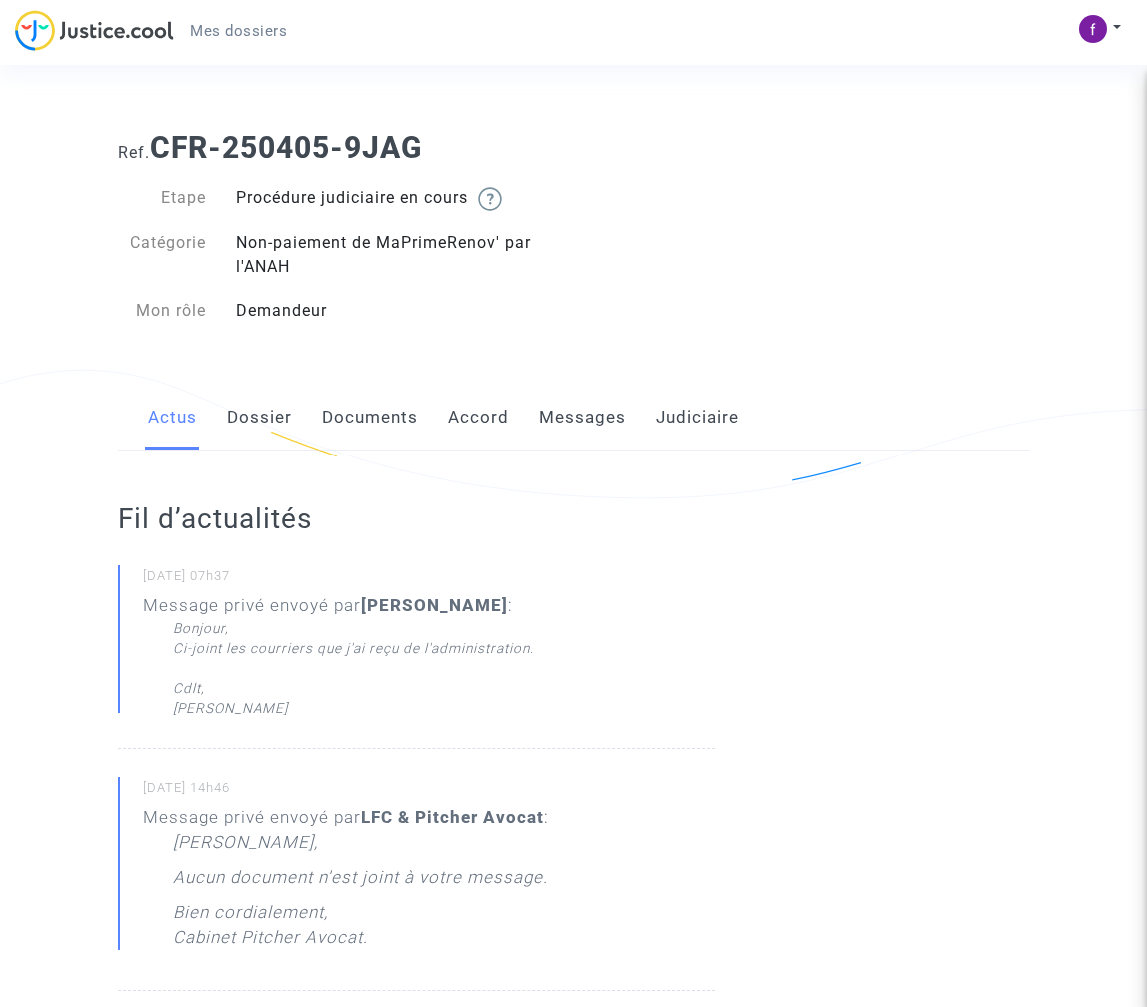 click on "Dossier" 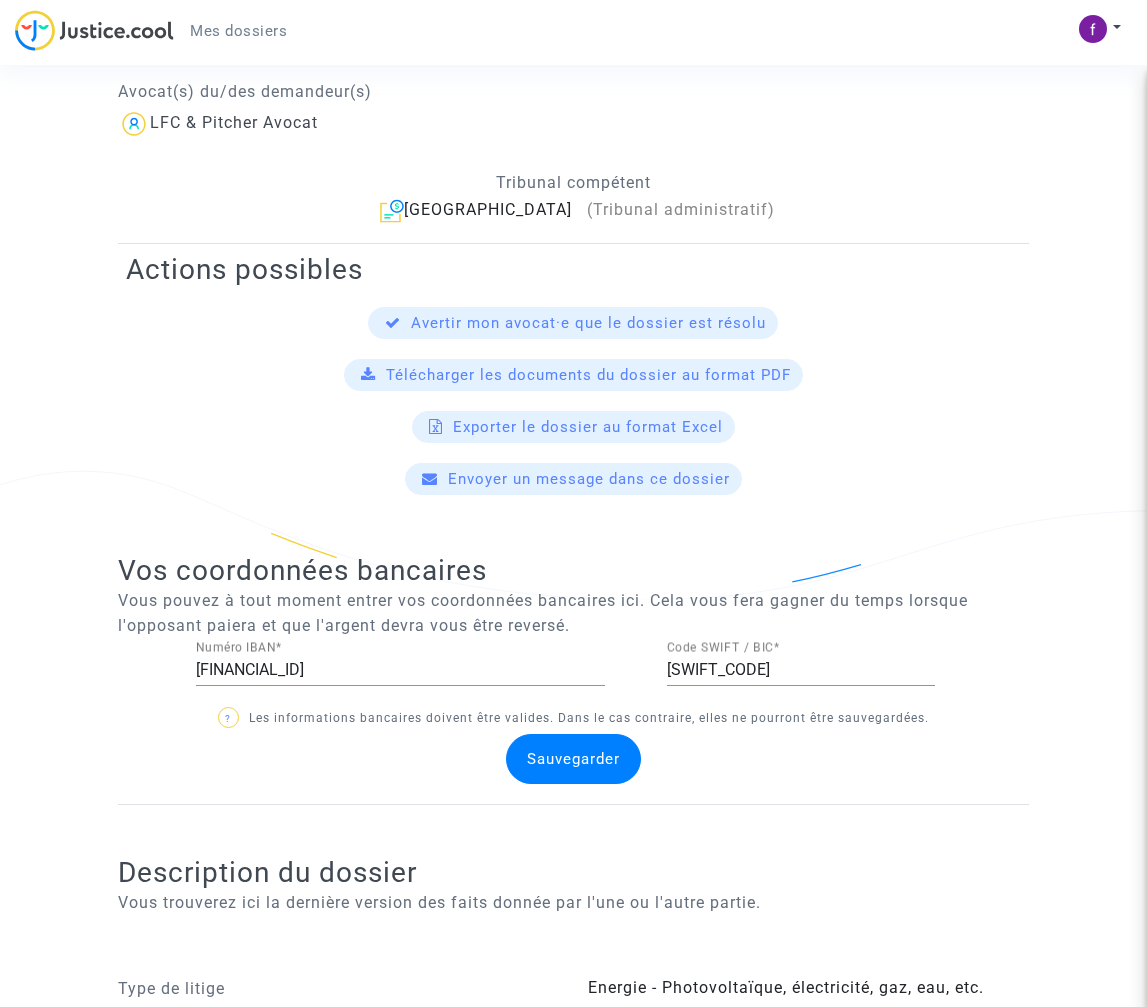 scroll, scrollTop: 0, scrollLeft: 0, axis: both 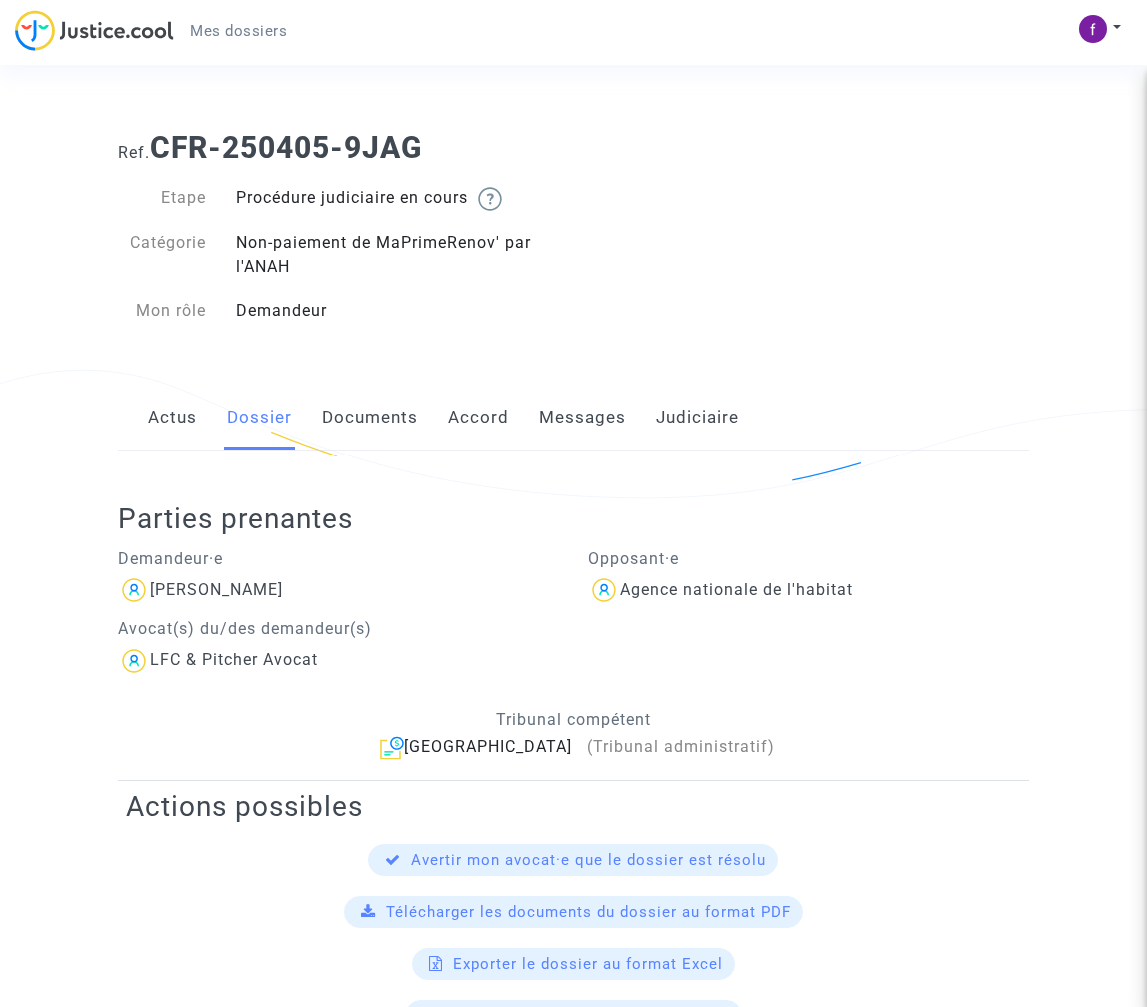 click on "Documents" 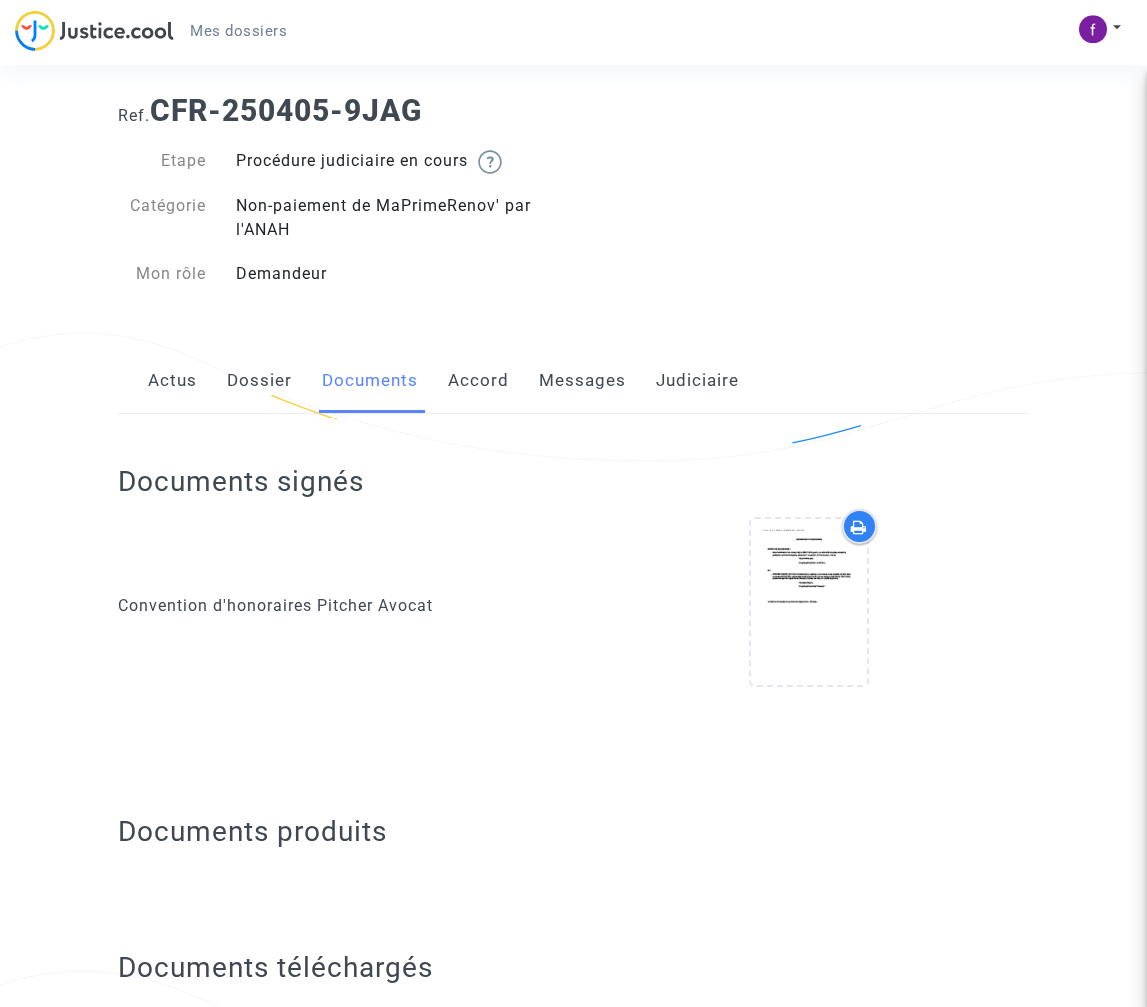 scroll, scrollTop: 0, scrollLeft: 0, axis: both 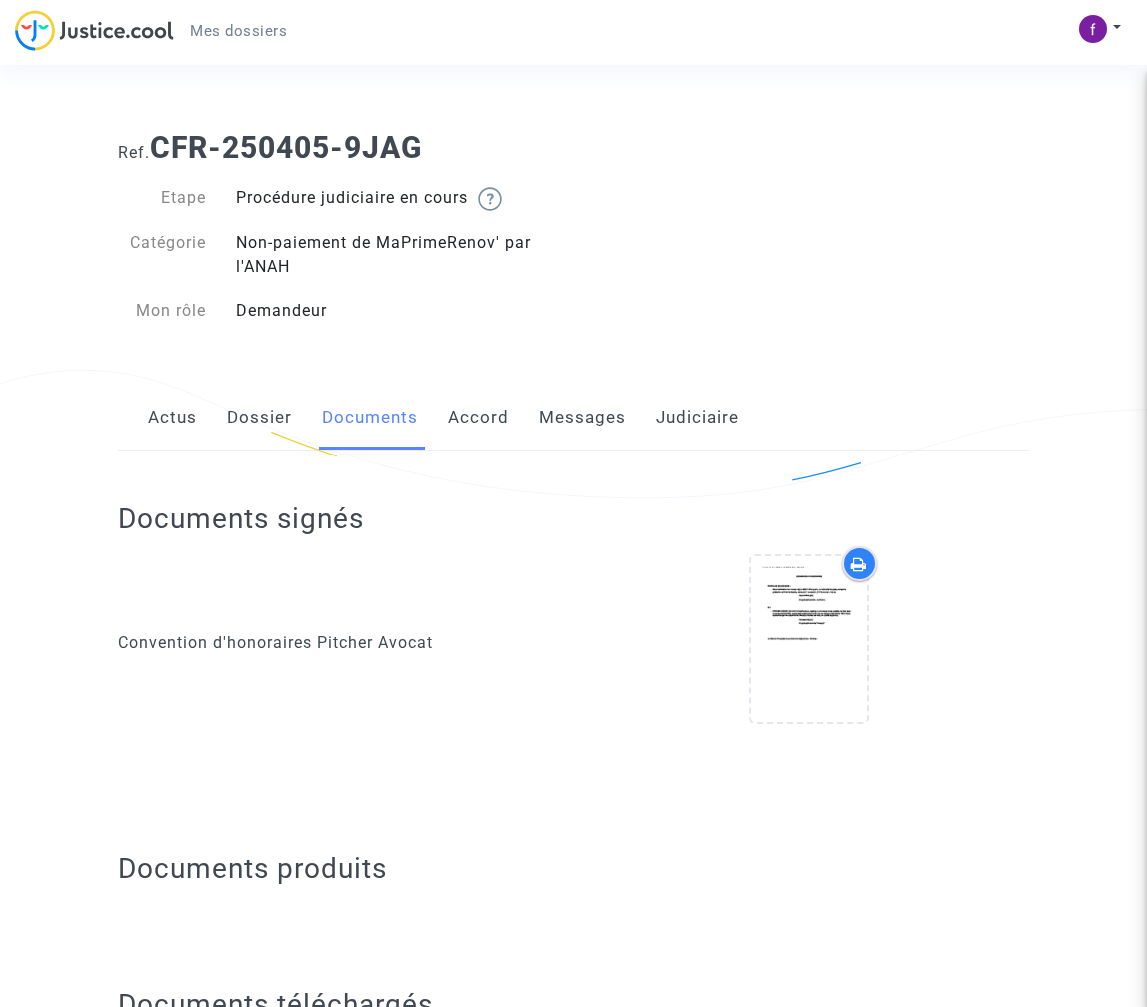 click on "Accord" 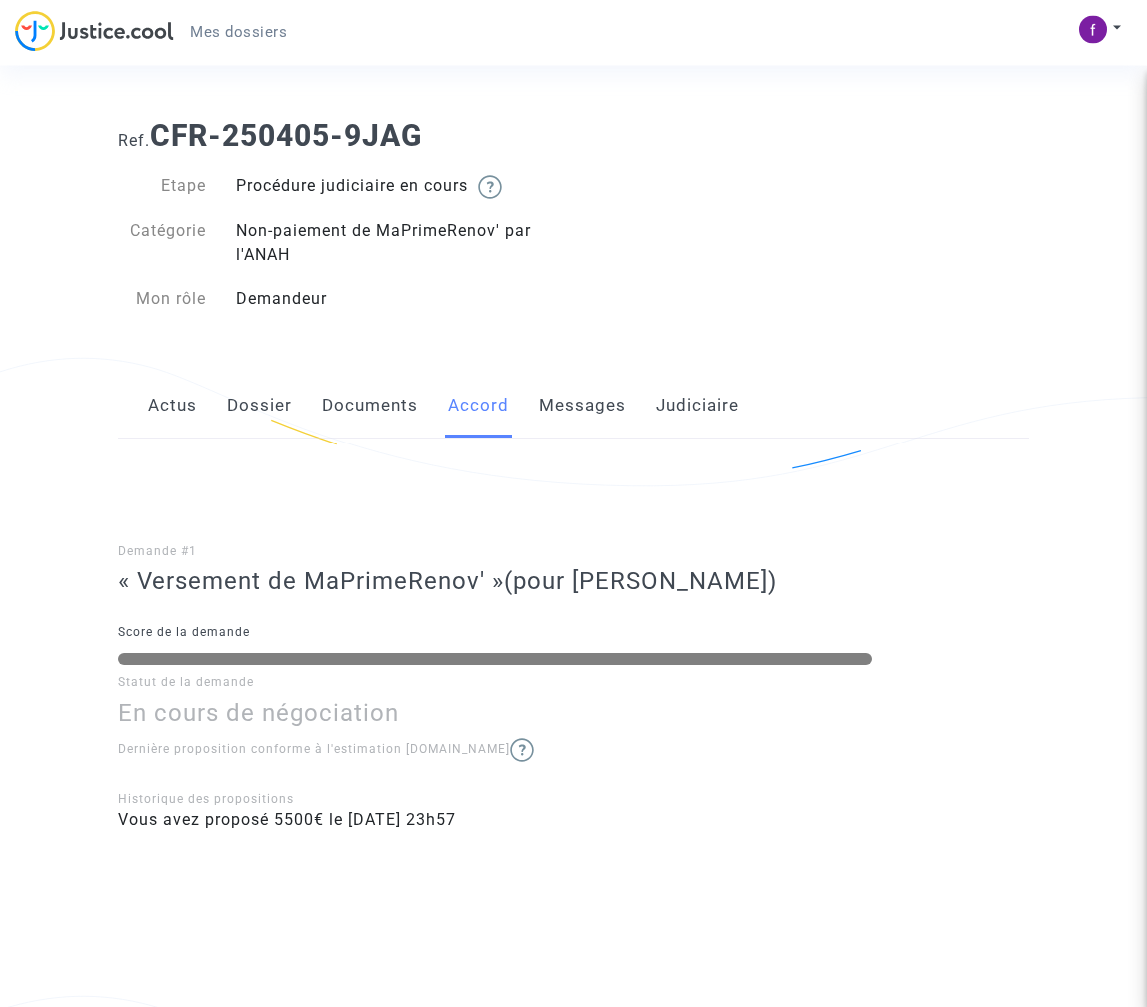 scroll, scrollTop: 18, scrollLeft: 0, axis: vertical 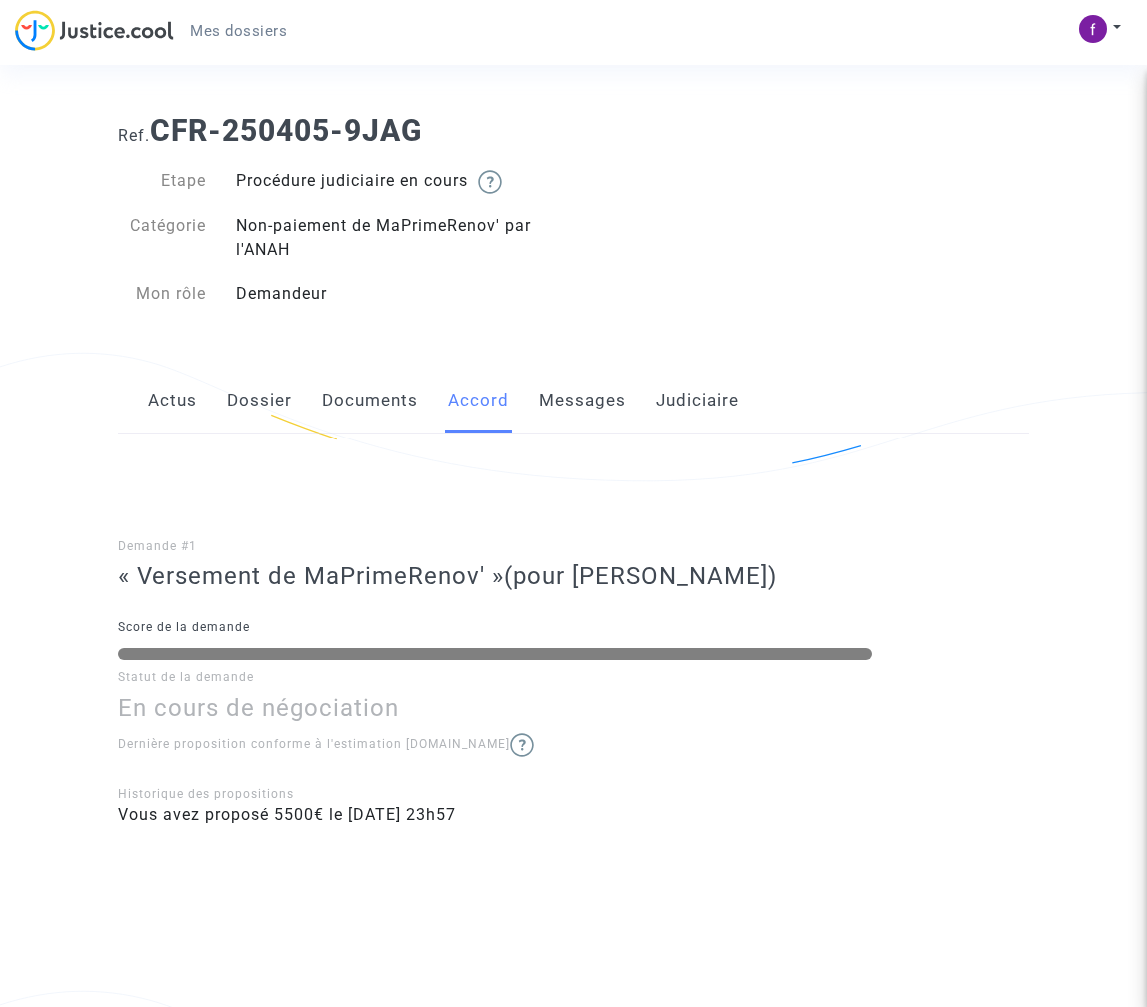 click on "Messages" 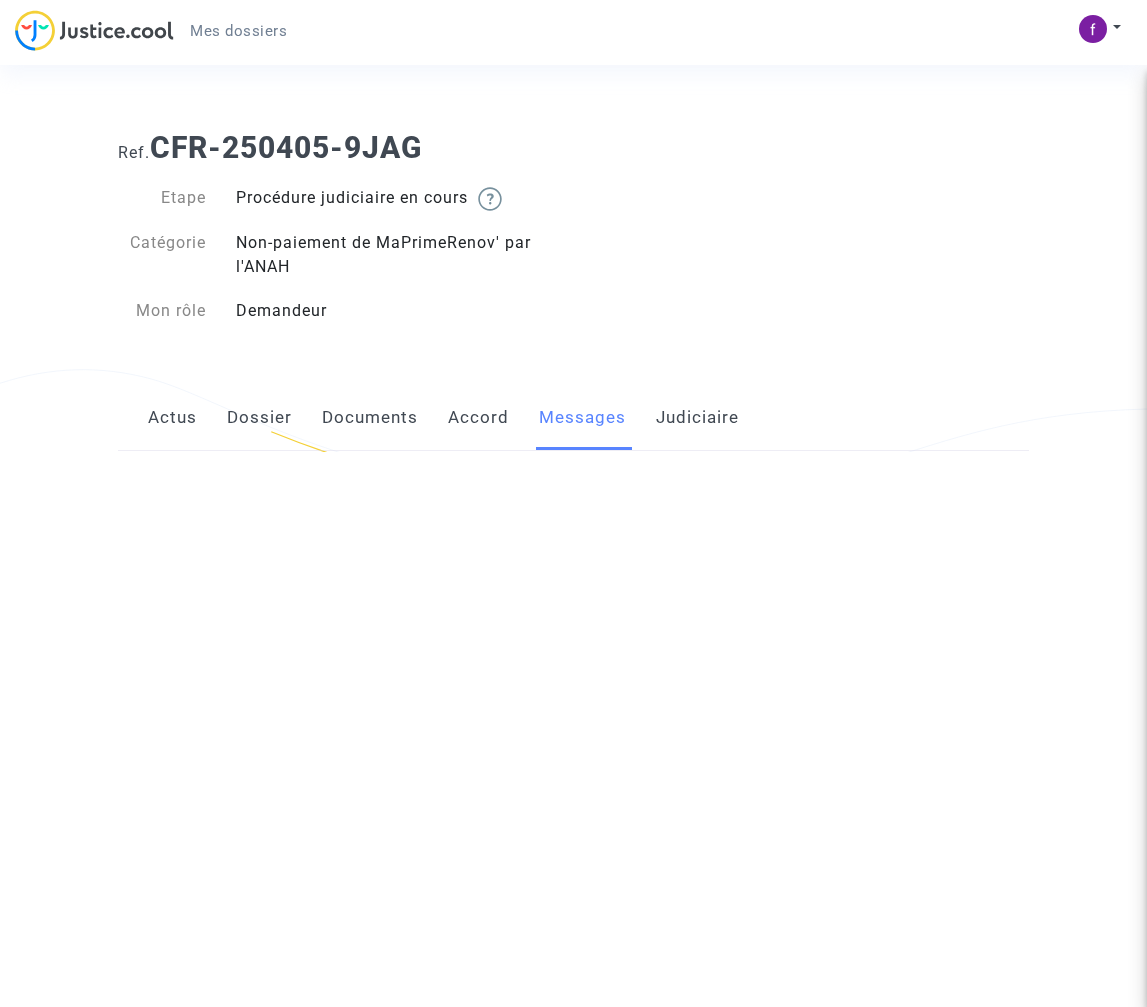 scroll, scrollTop: 0, scrollLeft: 0, axis: both 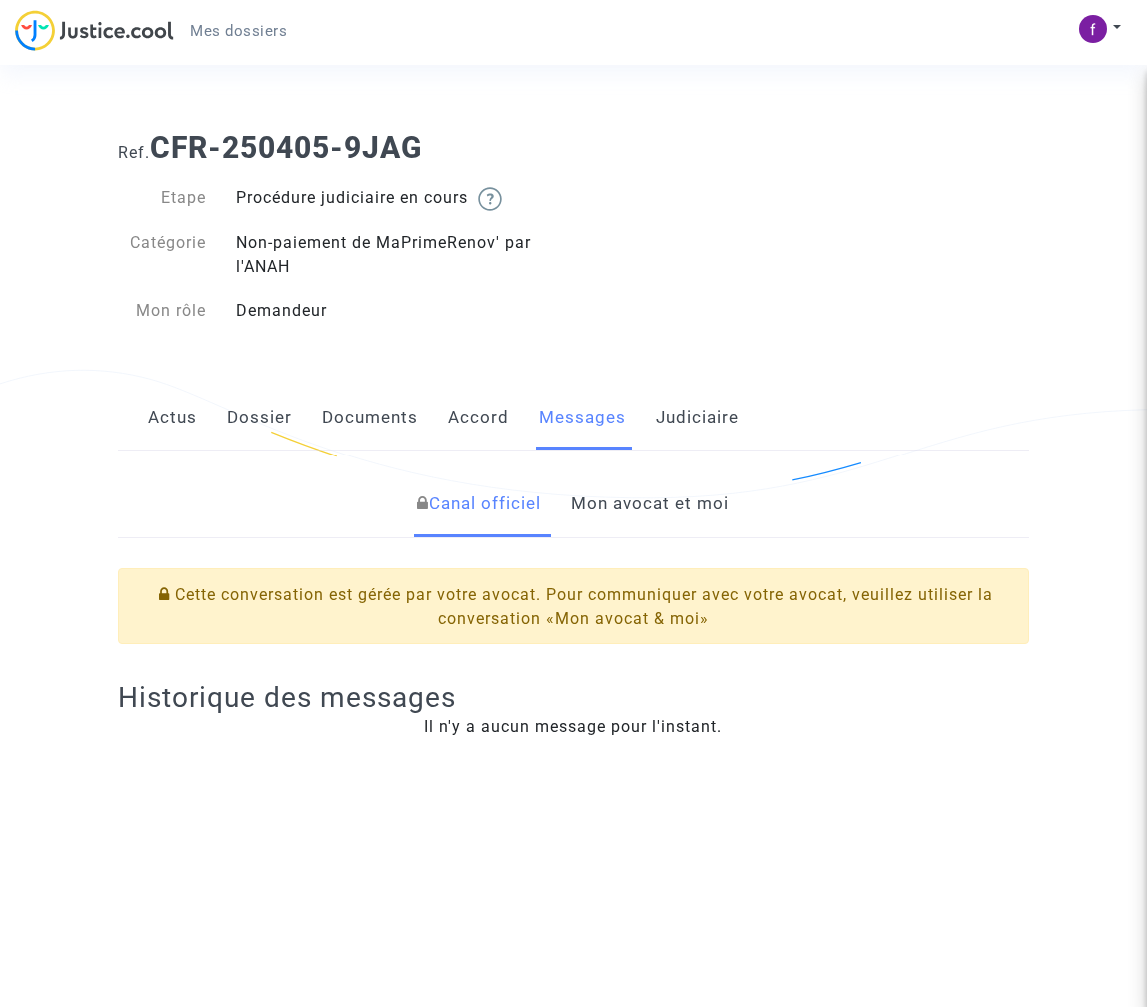click on "Cette conversation est gérée par votre avocat. Pour communiquer avec votre avocat, veuillez utiliser la conversation «Mon avocat & moi»" 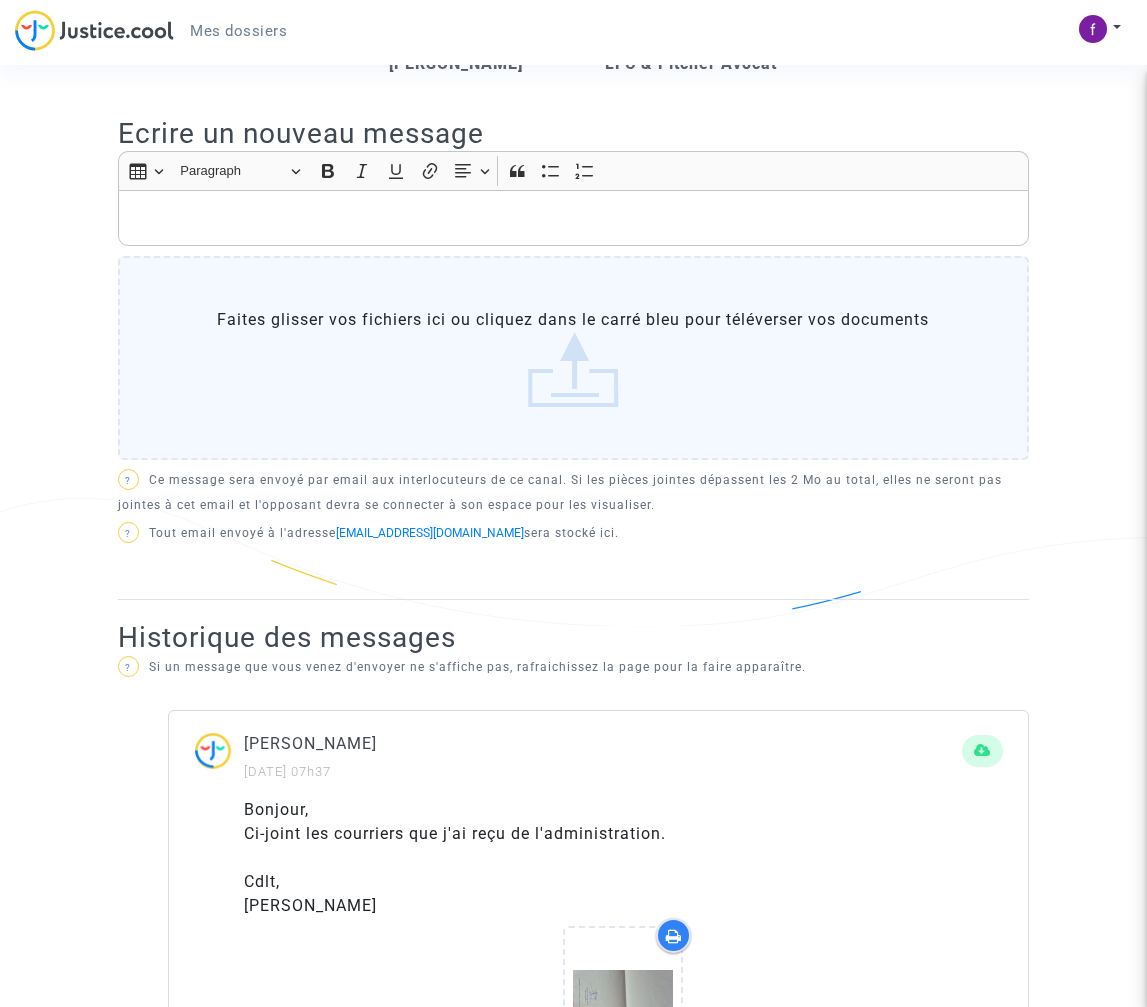 scroll, scrollTop: 102, scrollLeft: 0, axis: vertical 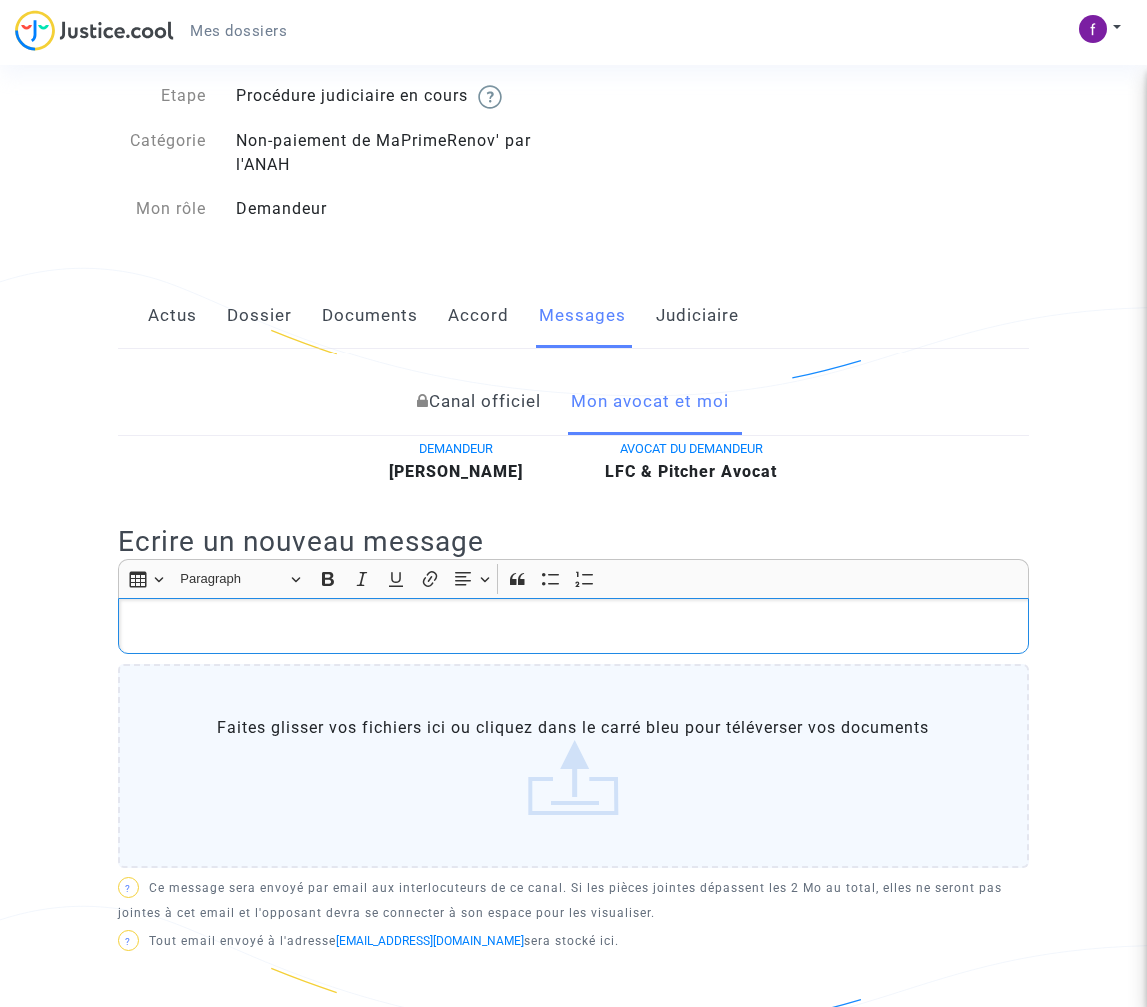 click 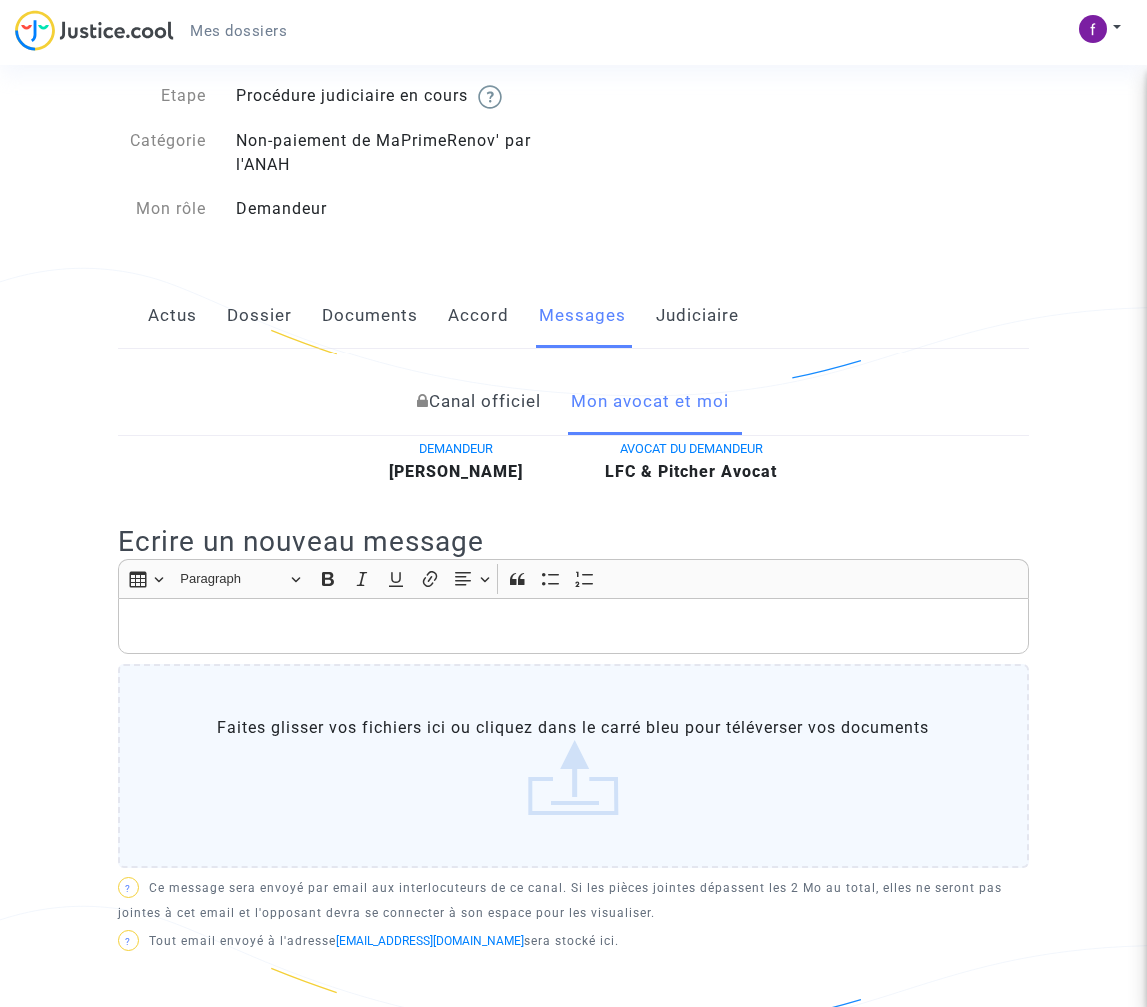 click on "Judiciaire" 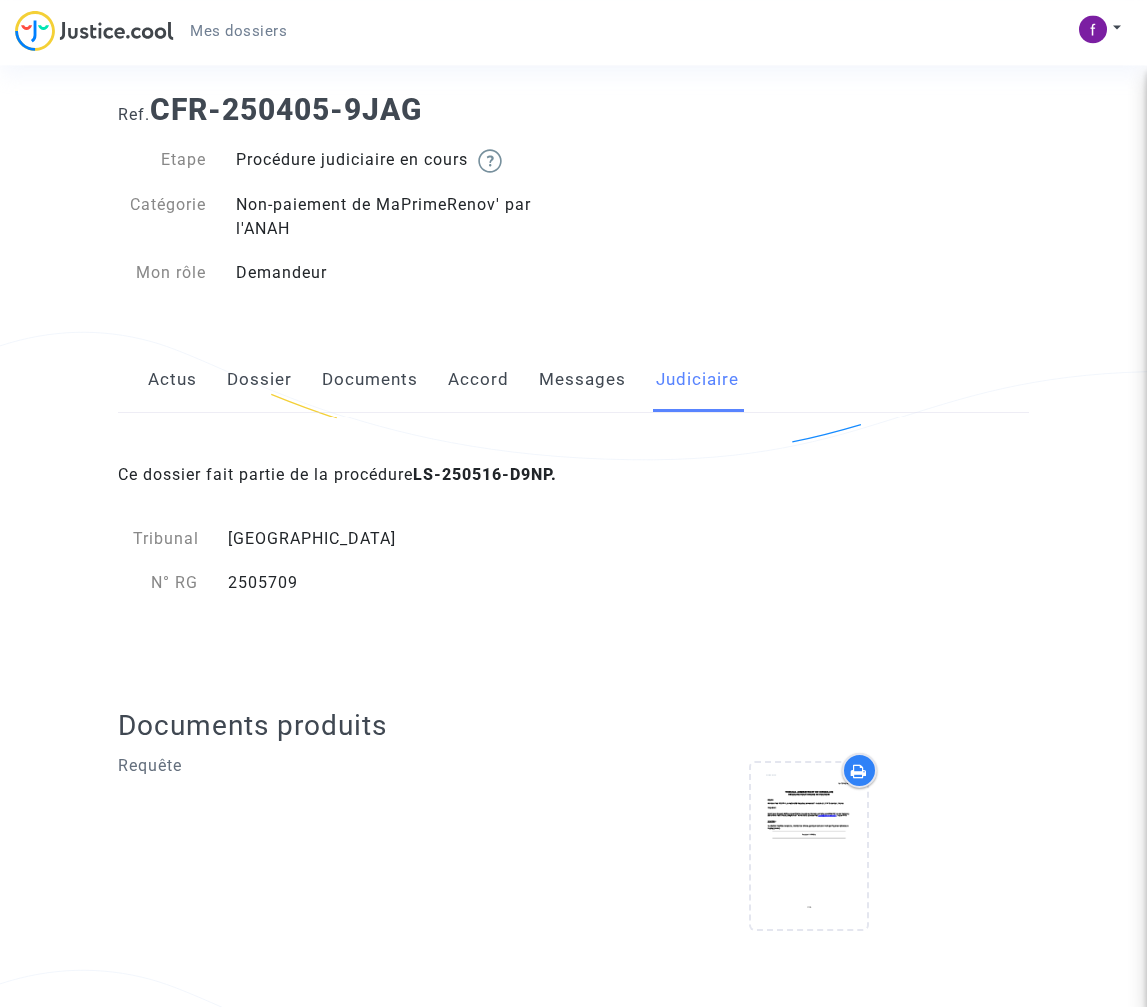 scroll, scrollTop: 39, scrollLeft: 0, axis: vertical 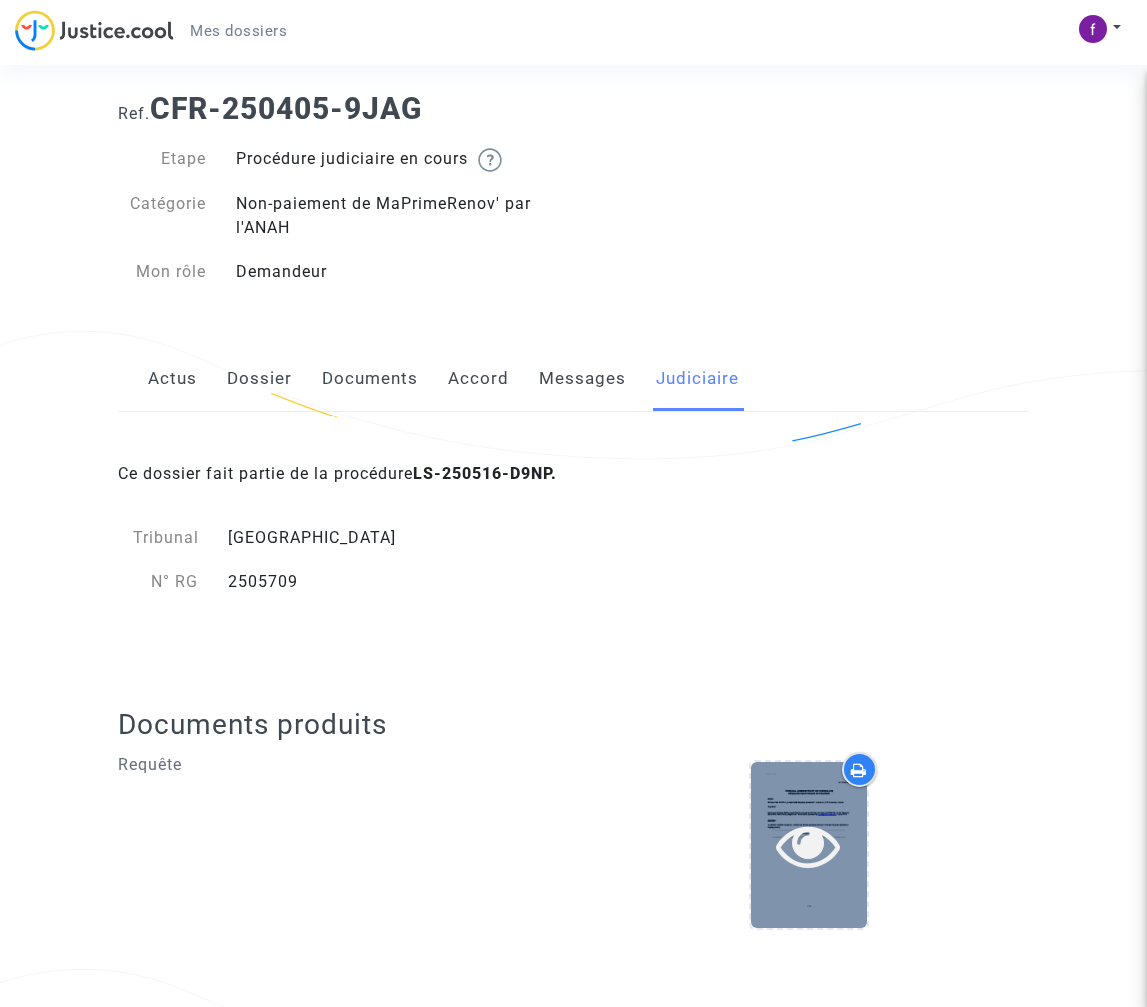 click at bounding box center (808, 845) 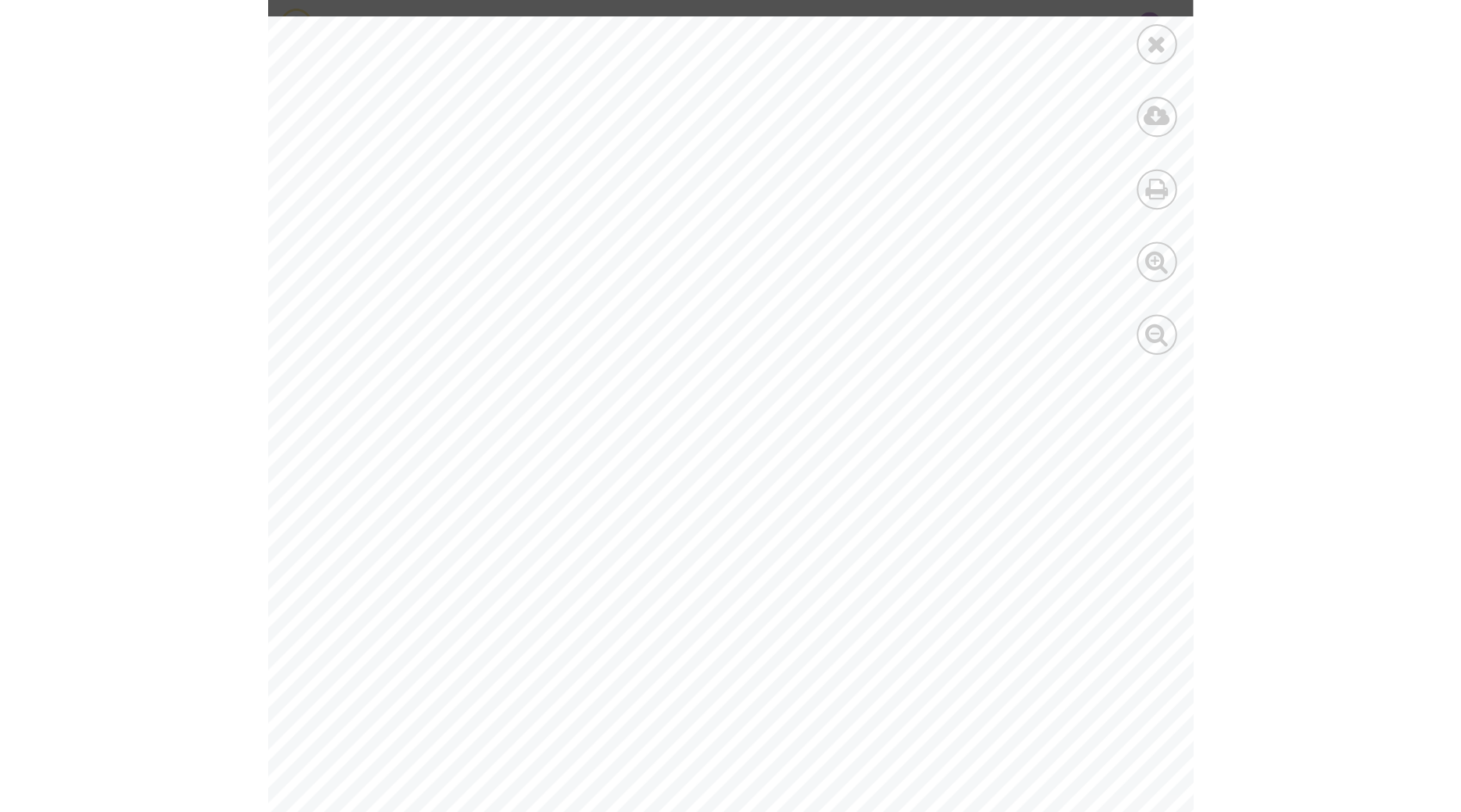 scroll, scrollTop: 5, scrollLeft: 0, axis: vertical 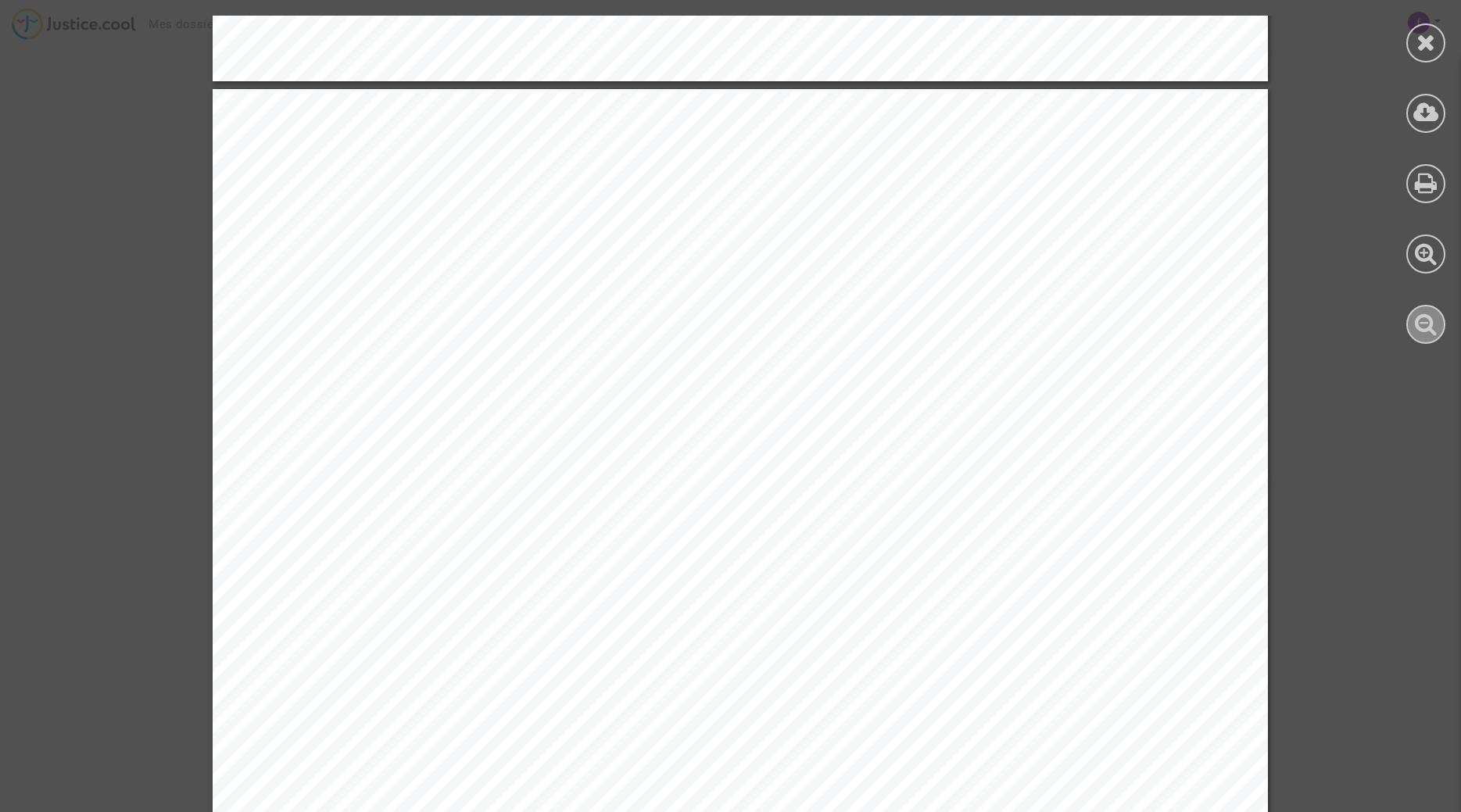 click at bounding box center (1426, 324) 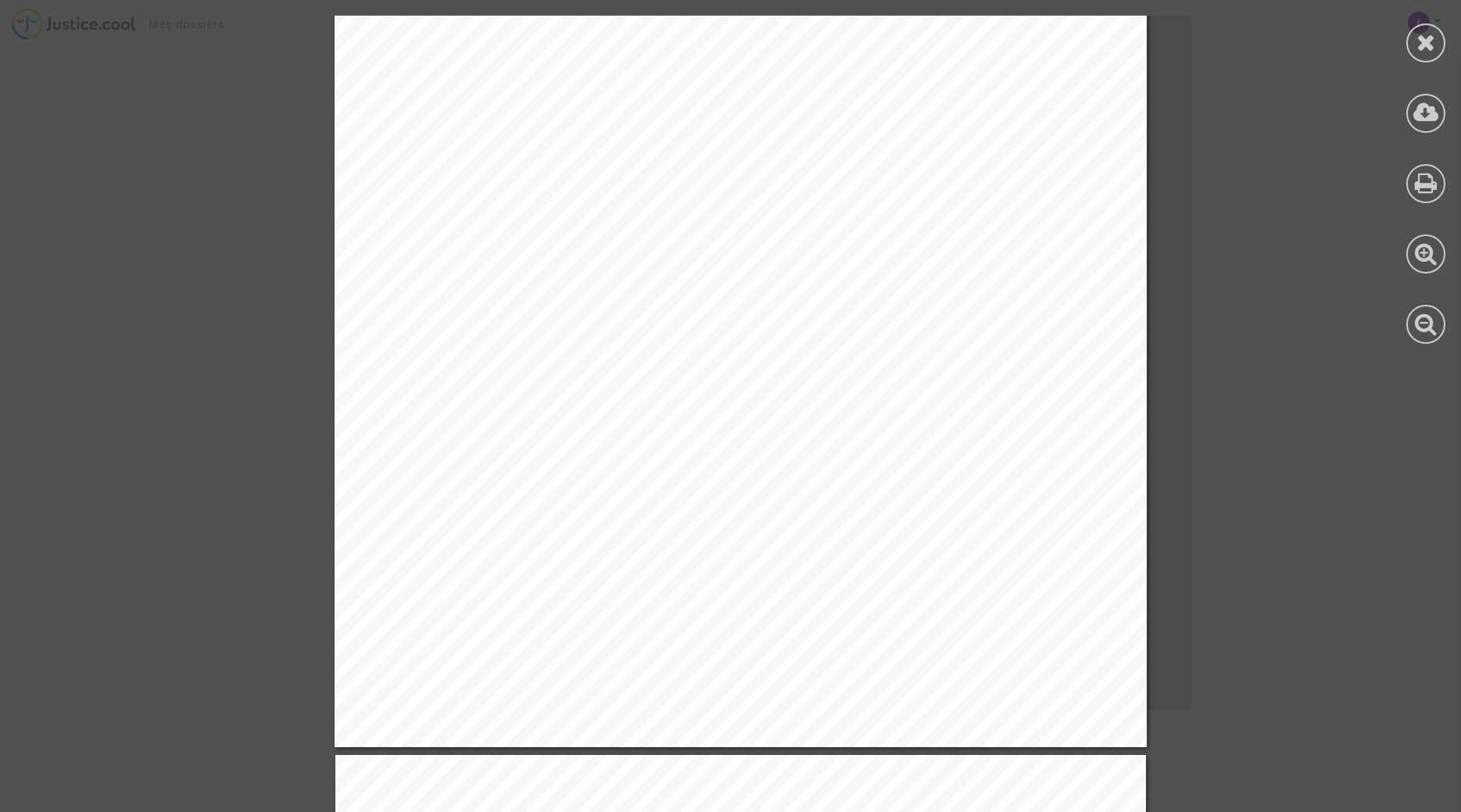 scroll, scrollTop: 17551, scrollLeft: 0, axis: vertical 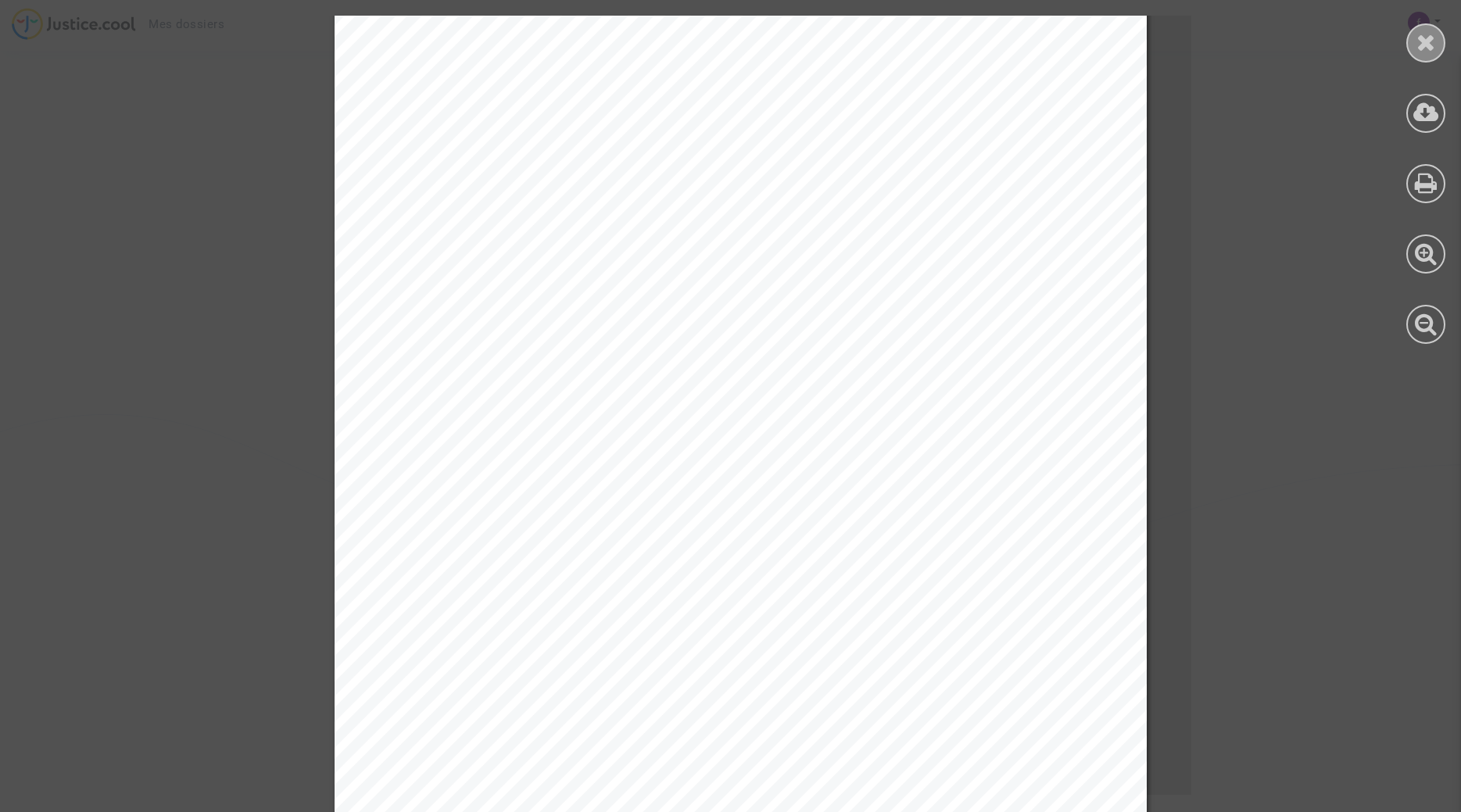 click at bounding box center [1426, 42] 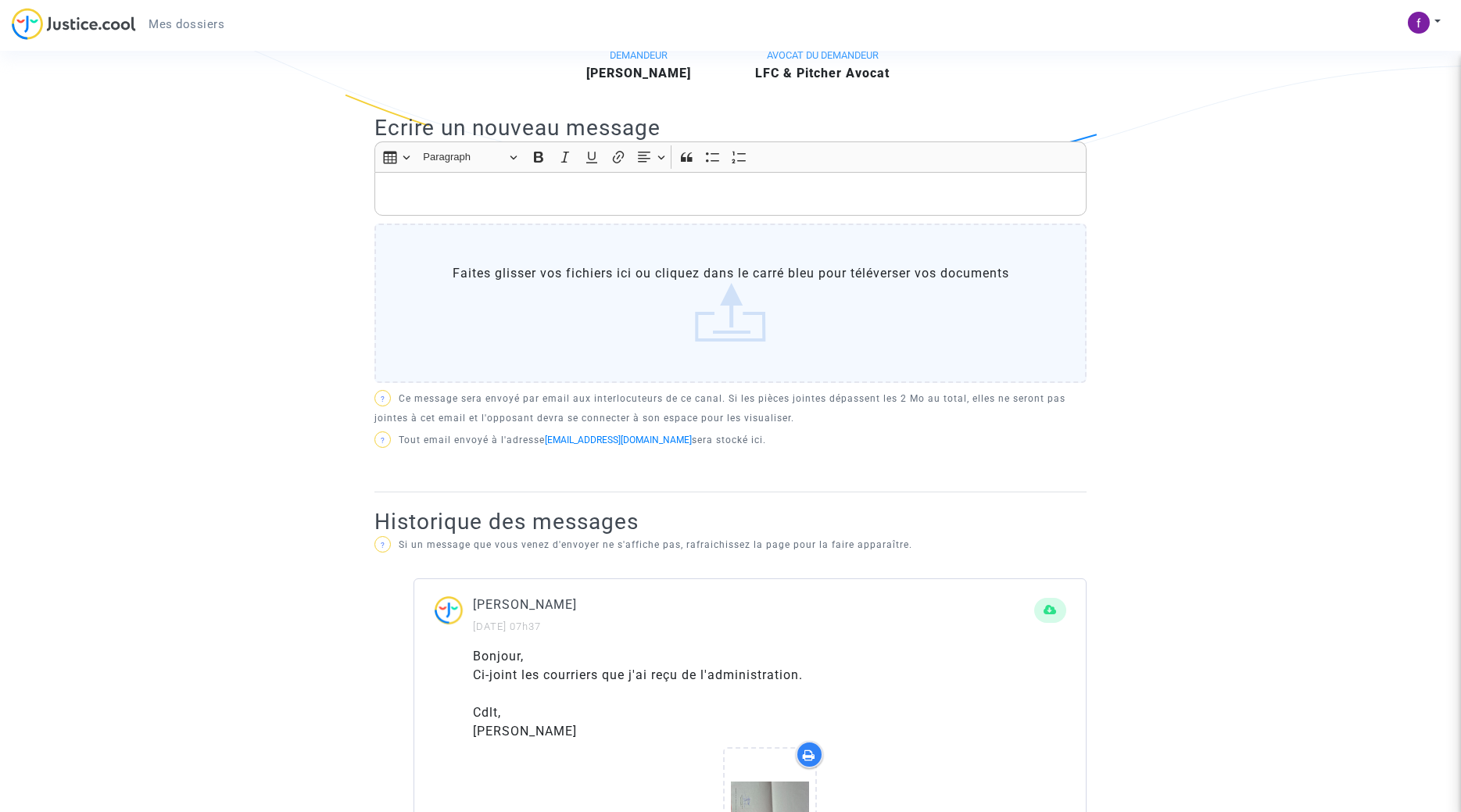 scroll, scrollTop: 0, scrollLeft: 0, axis: both 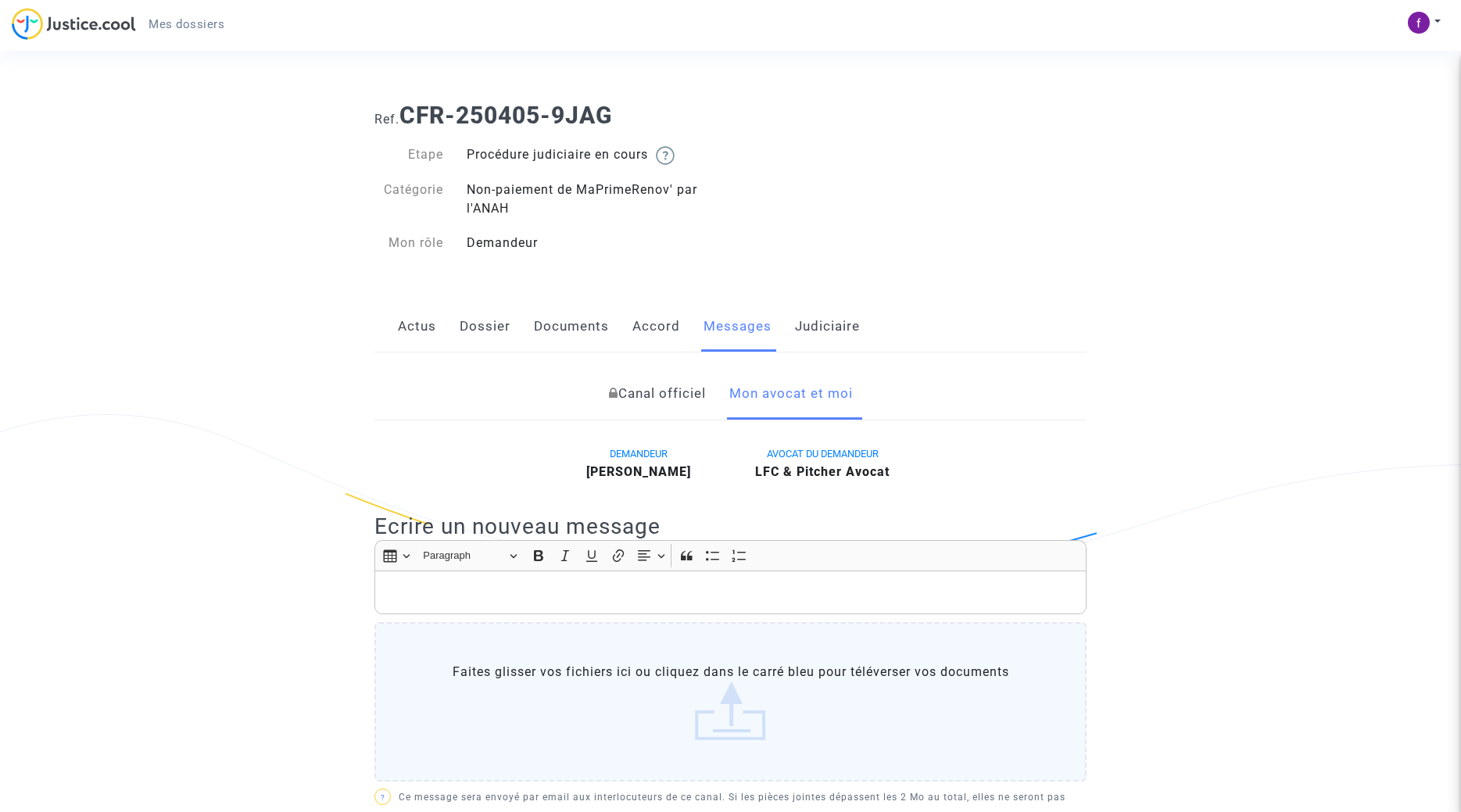 click on "Judiciaire" 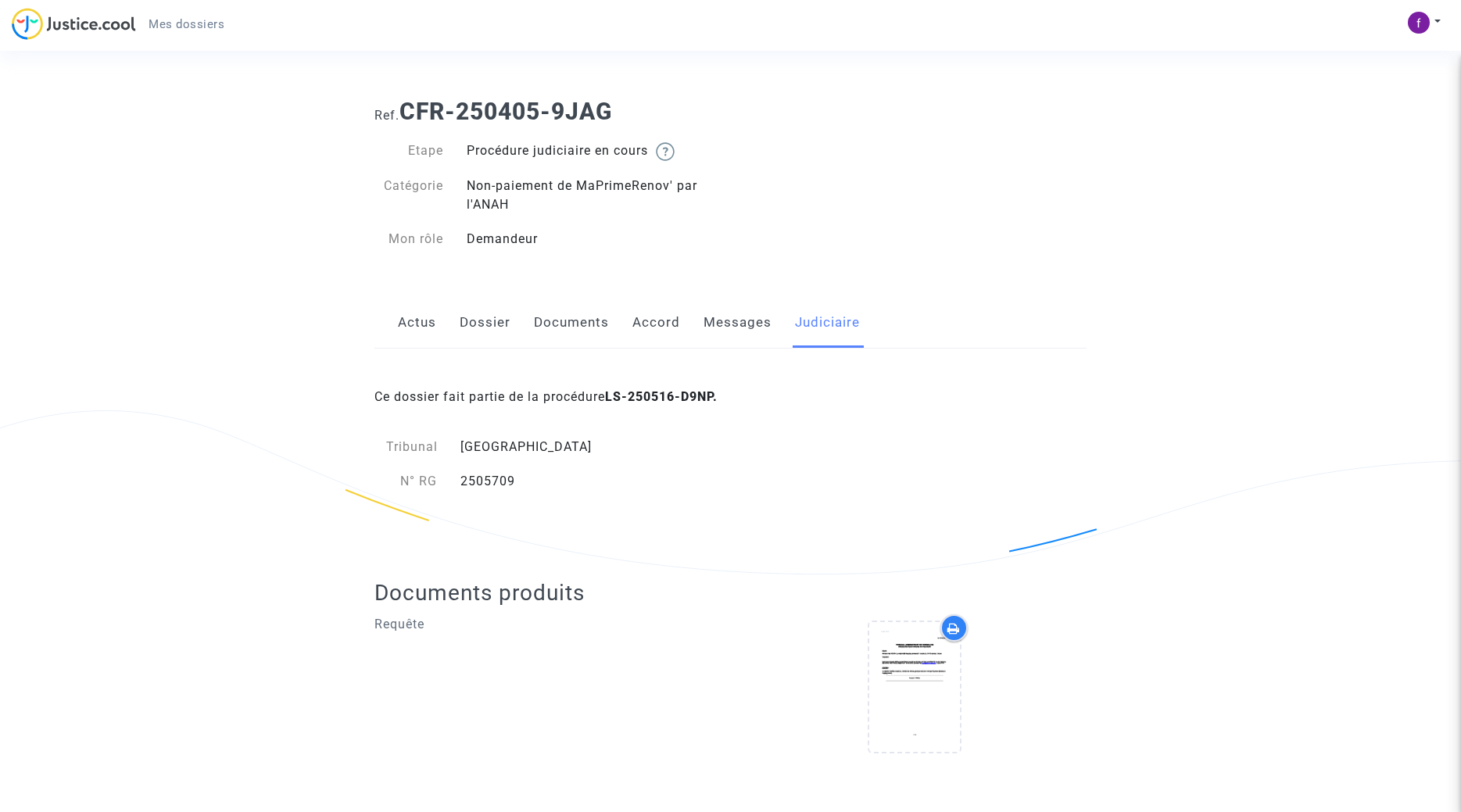 scroll, scrollTop: 5, scrollLeft: 0, axis: vertical 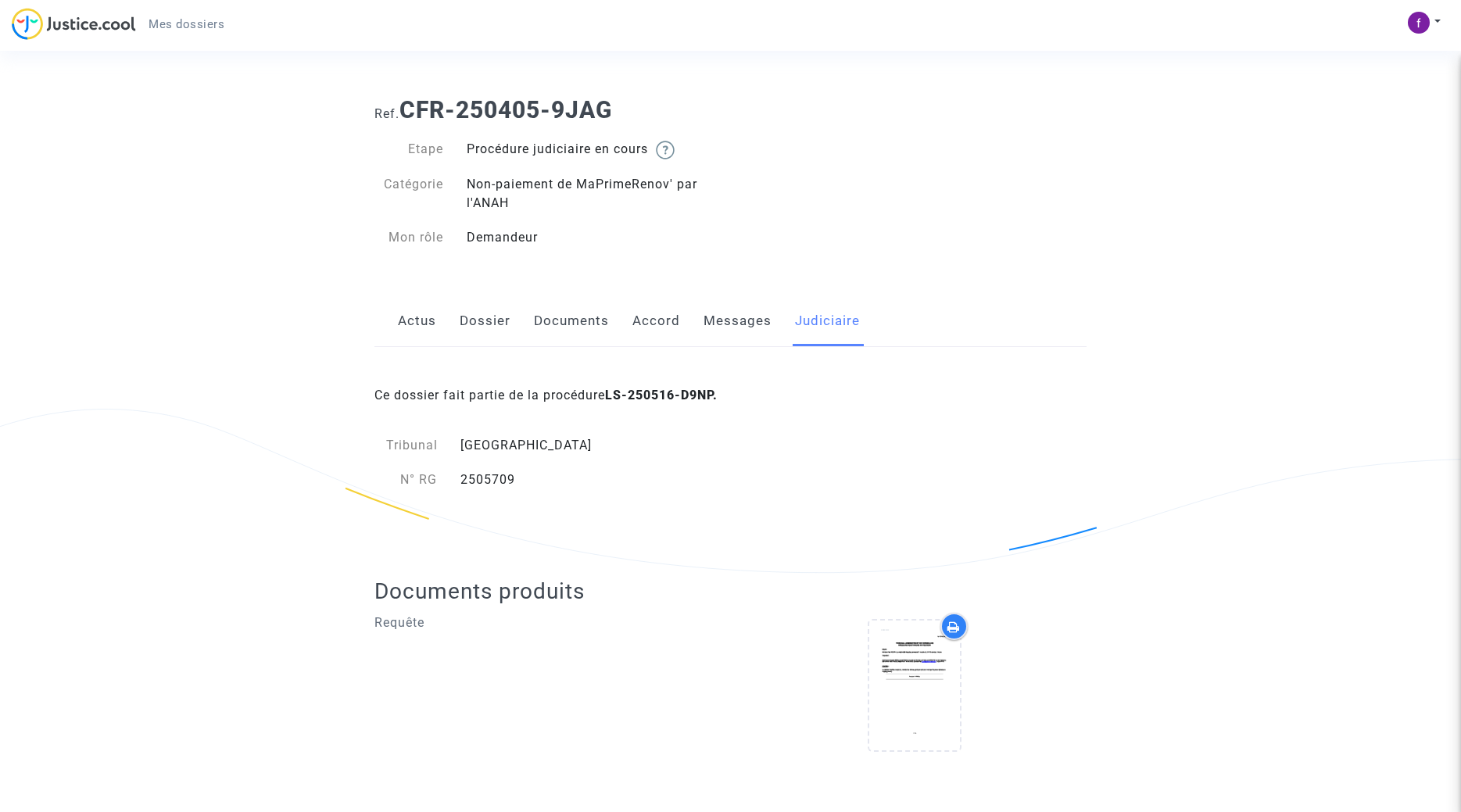 click on "Messages" 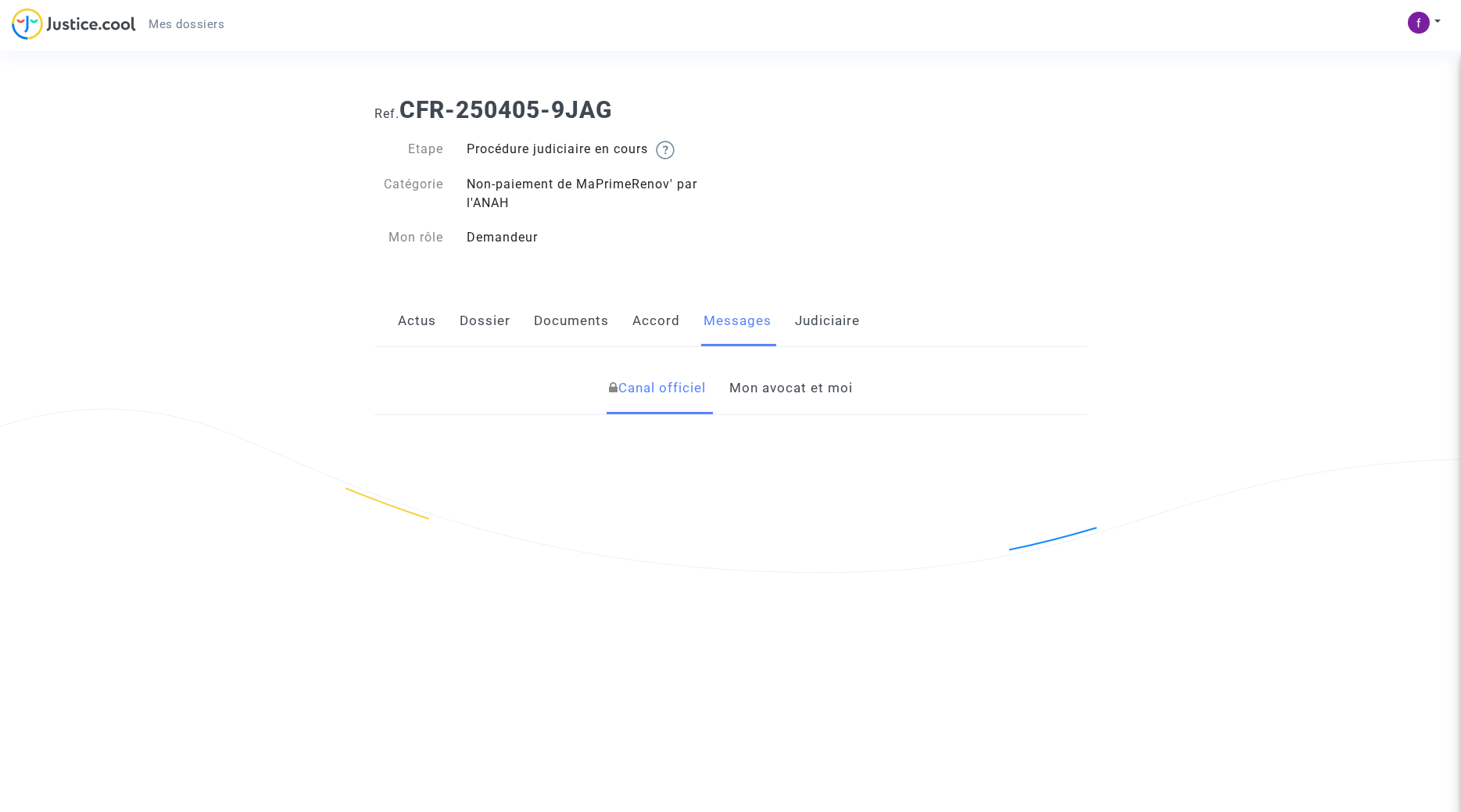 scroll, scrollTop: 0, scrollLeft: 0, axis: both 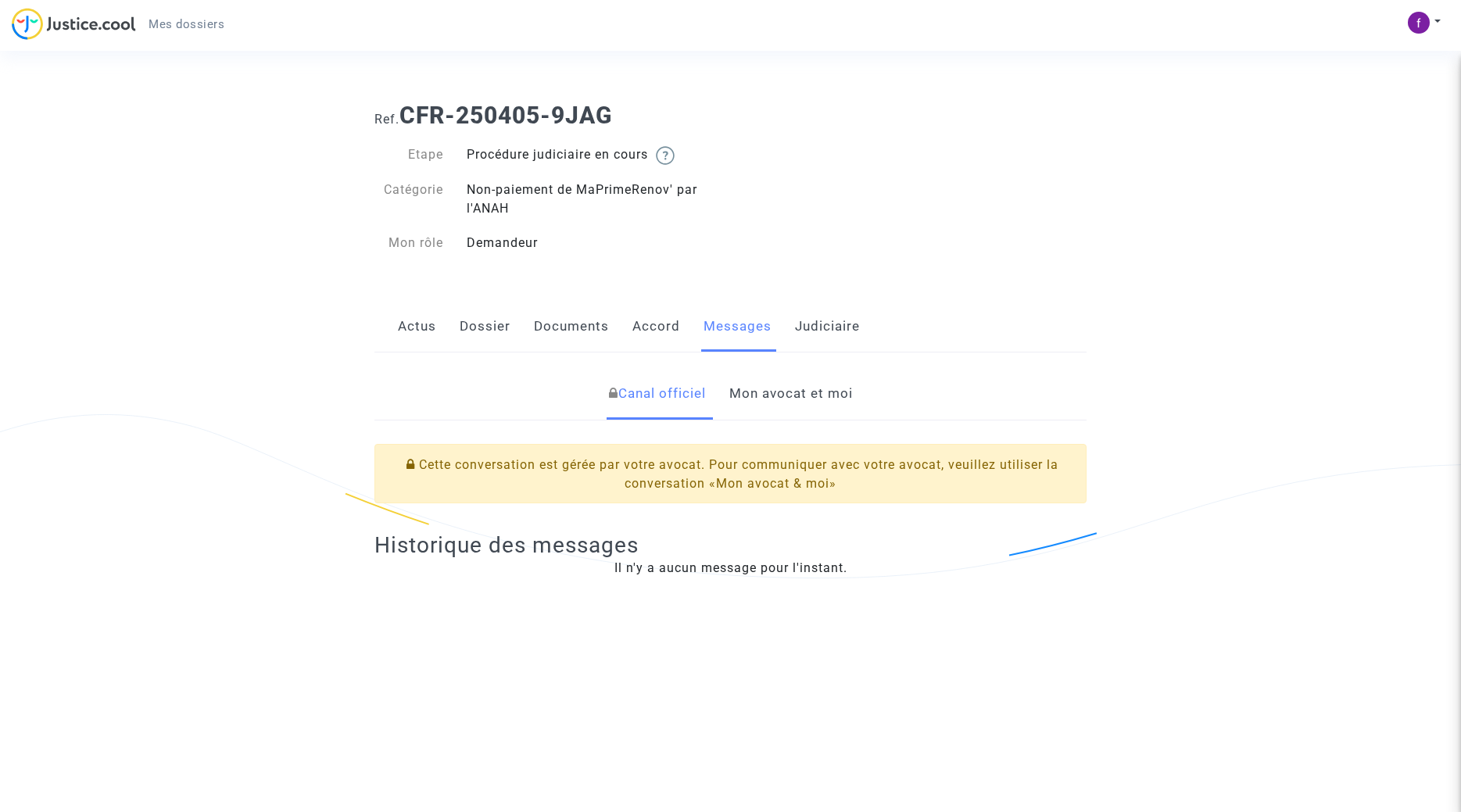 click on "Mon avocat et moi" 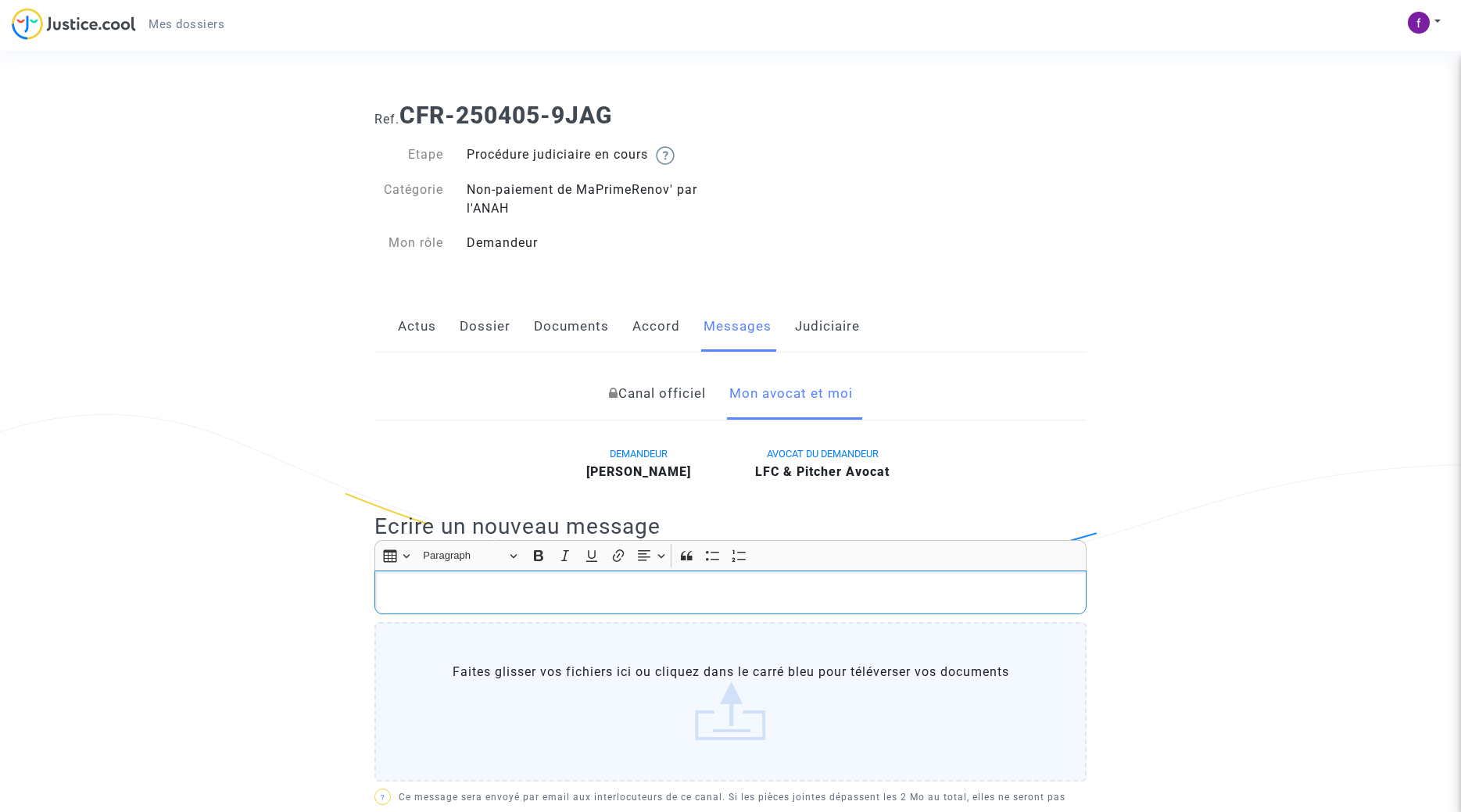 click 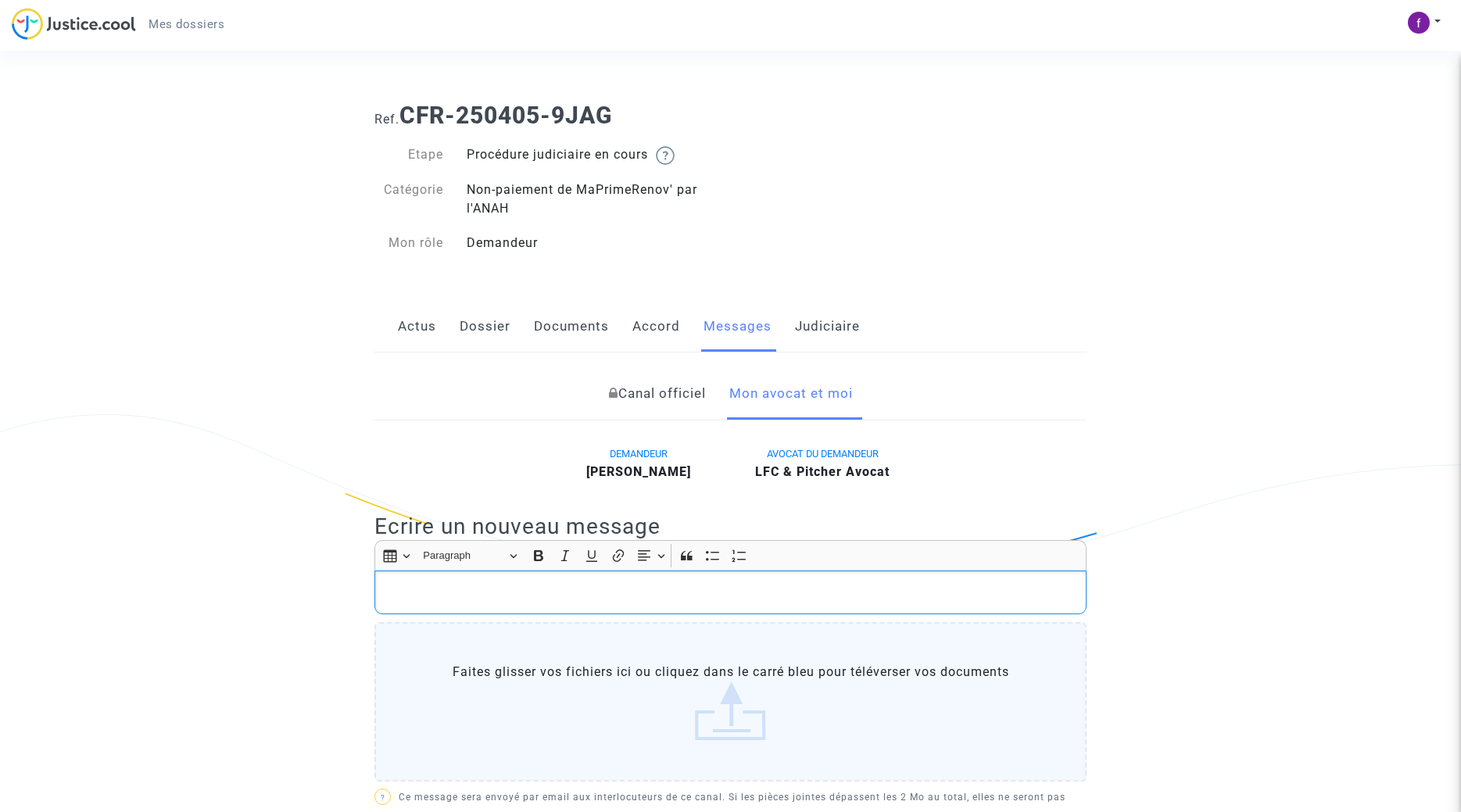 type 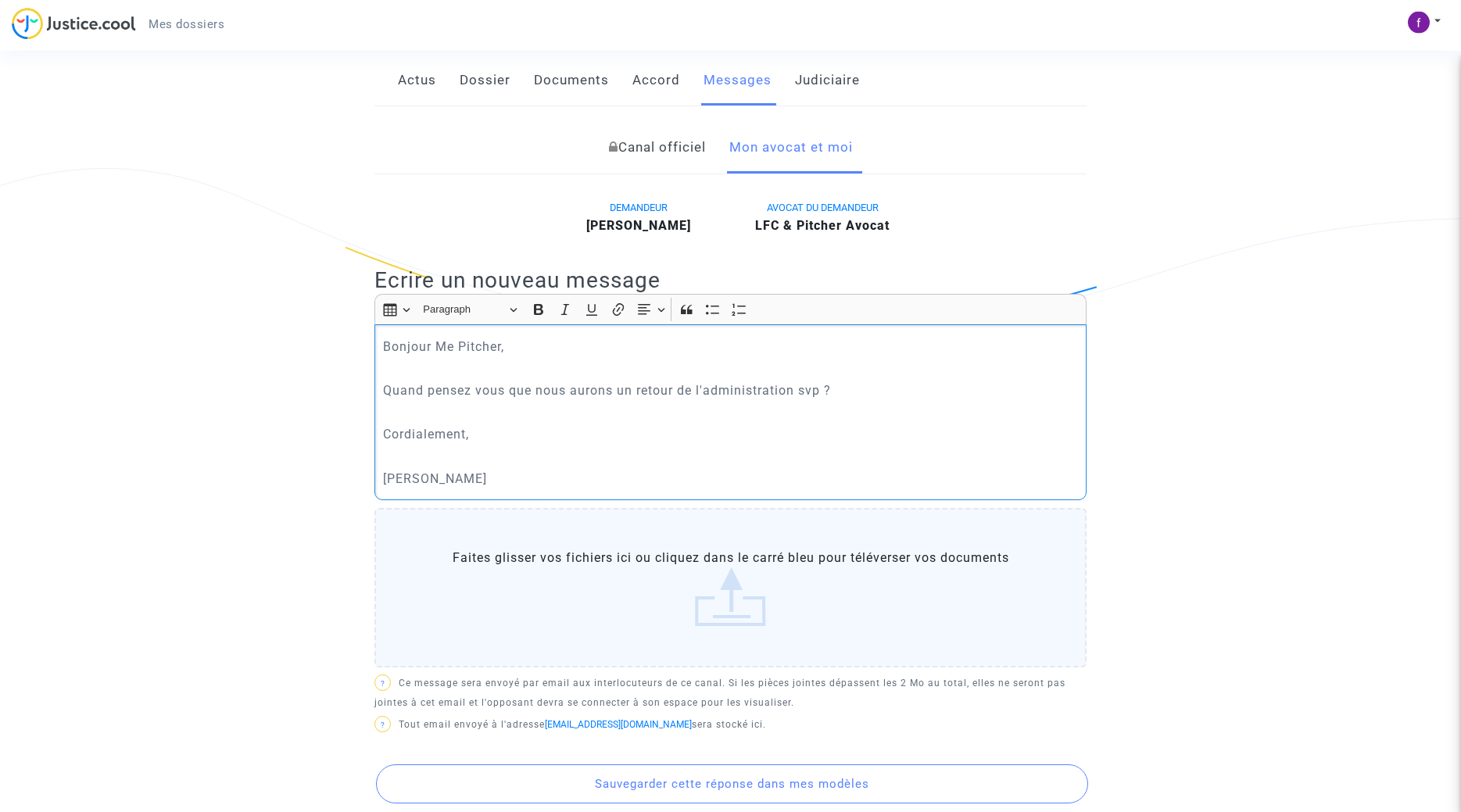 scroll, scrollTop: 399, scrollLeft: 0, axis: vertical 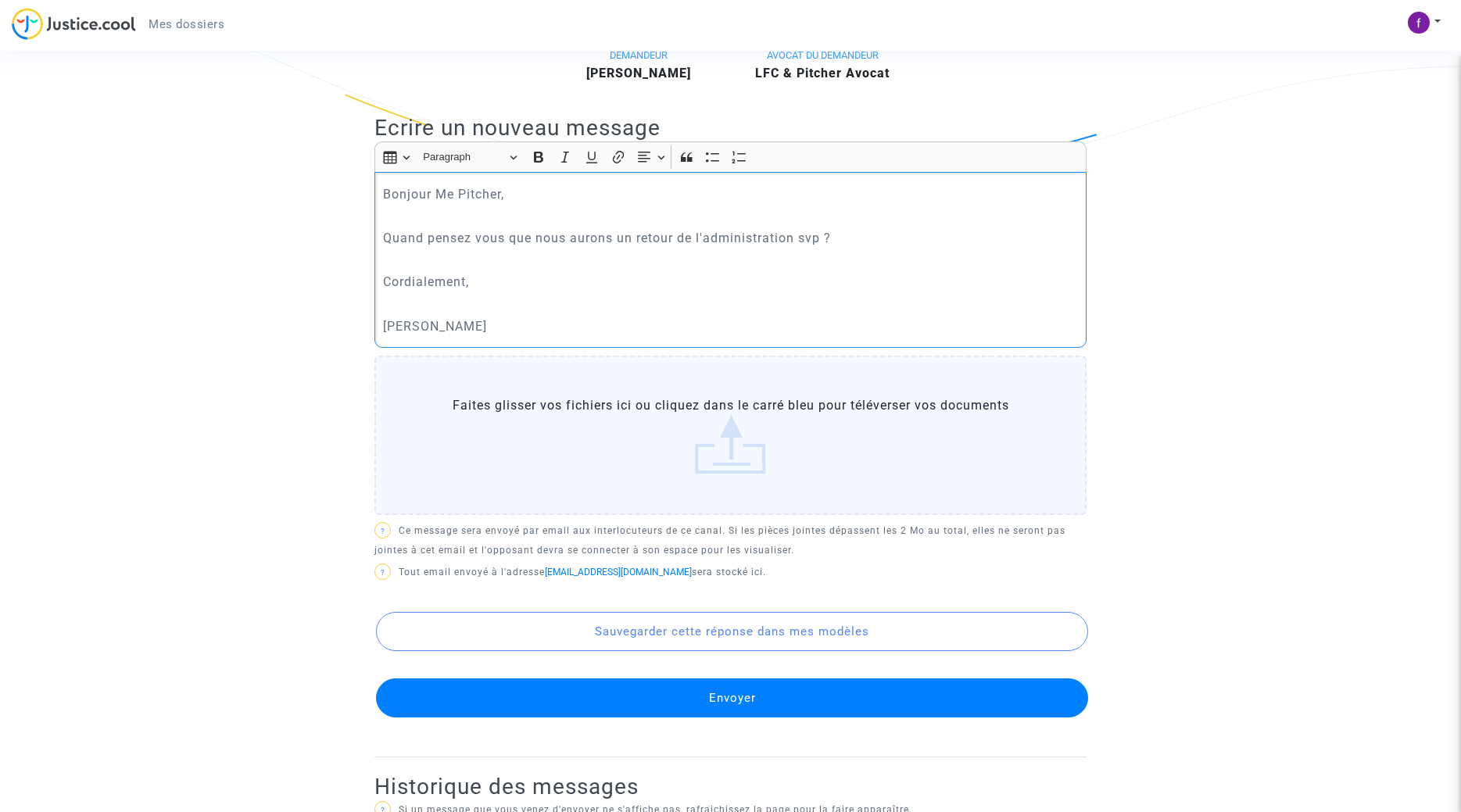 click on "Envoyer" 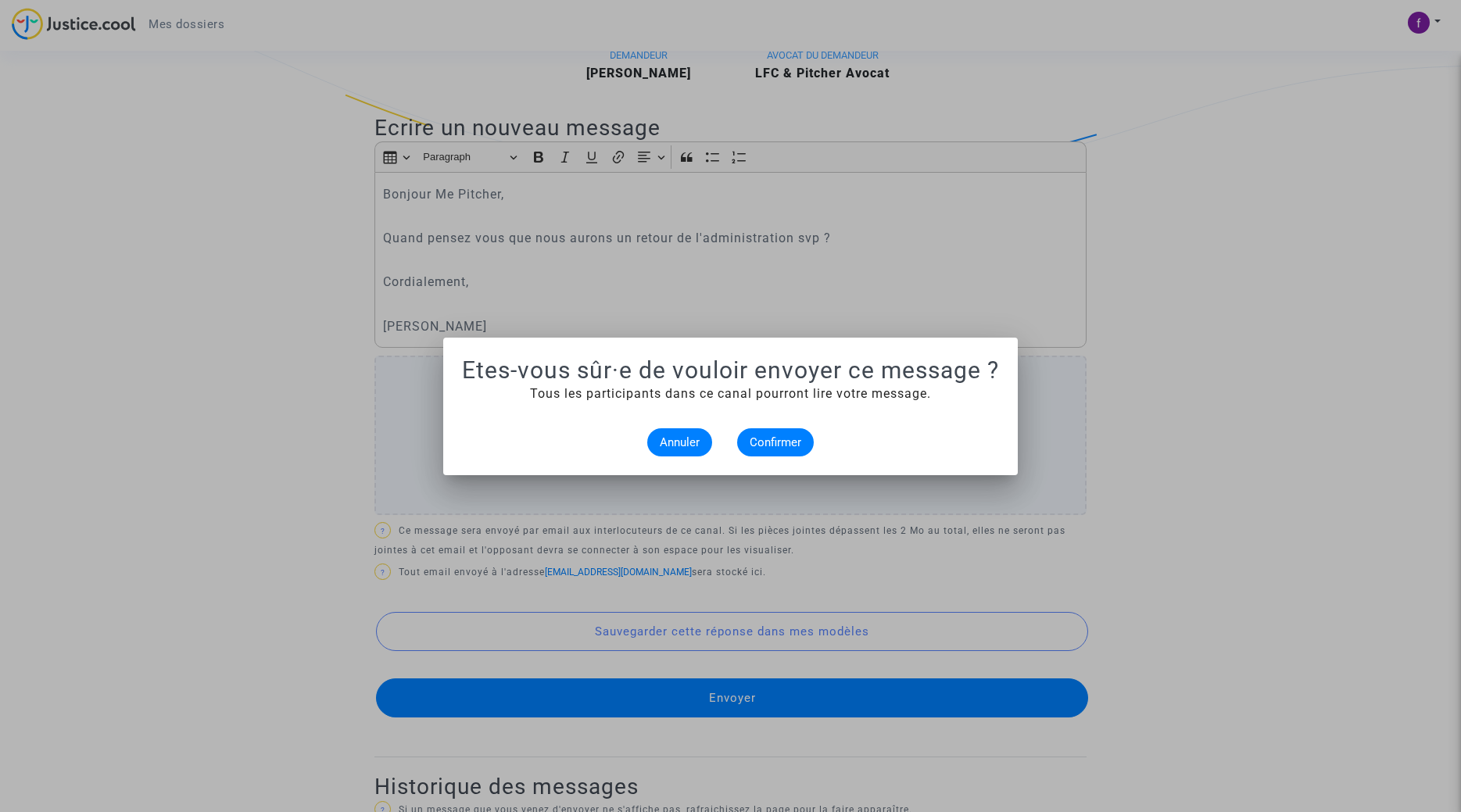 scroll, scrollTop: 0, scrollLeft: 0, axis: both 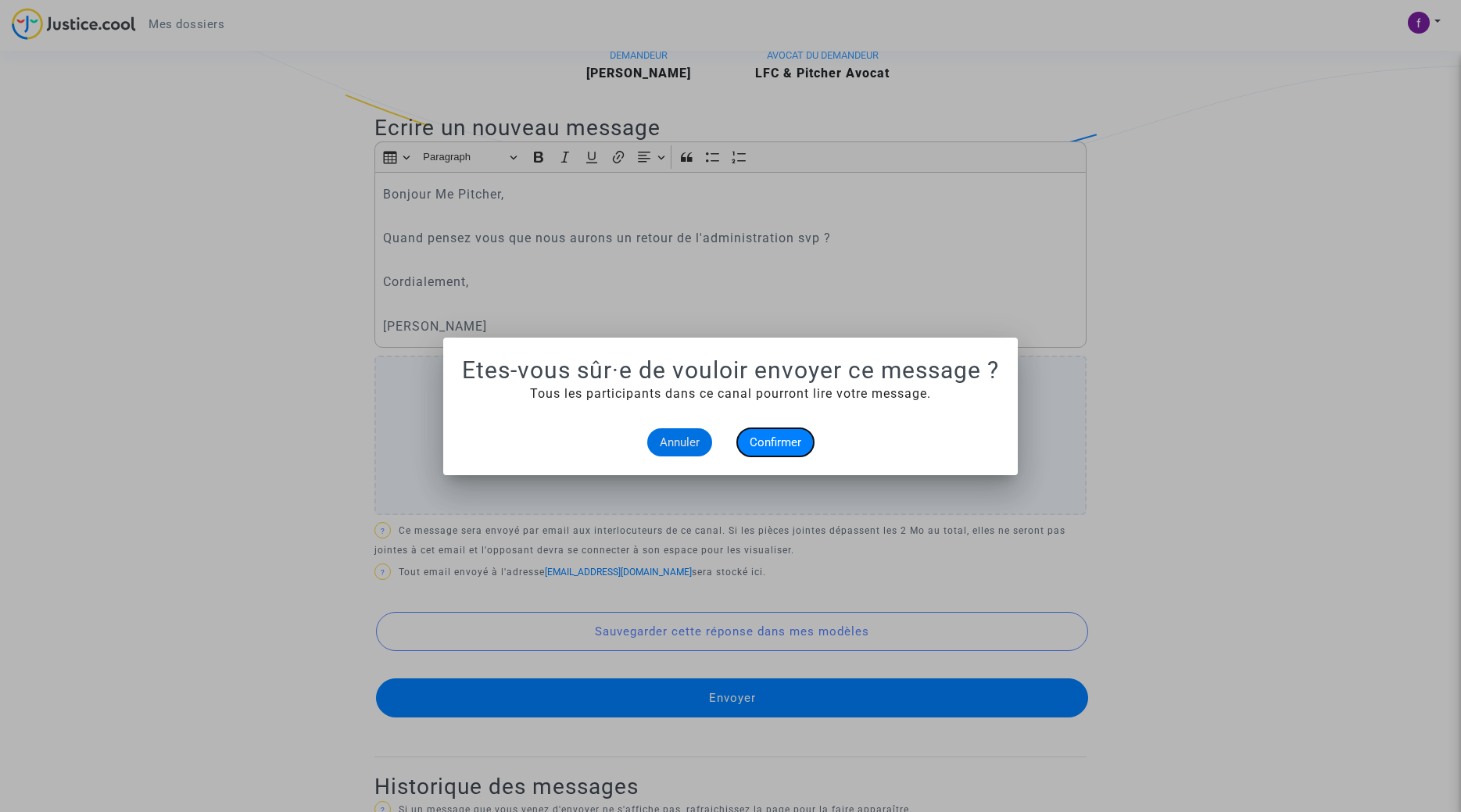 click on "Confirmer" at bounding box center (775, 442) 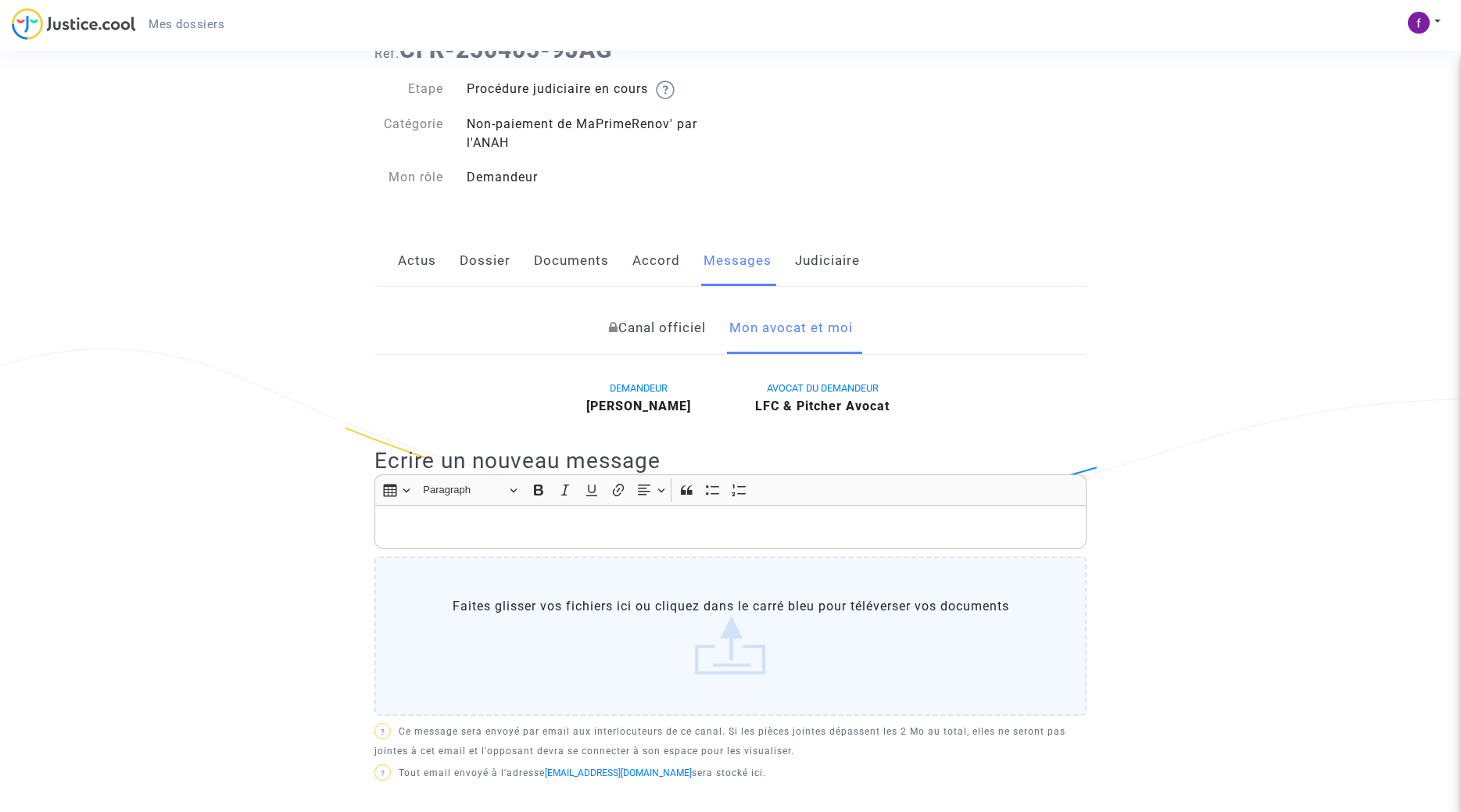 scroll, scrollTop: 0, scrollLeft: 0, axis: both 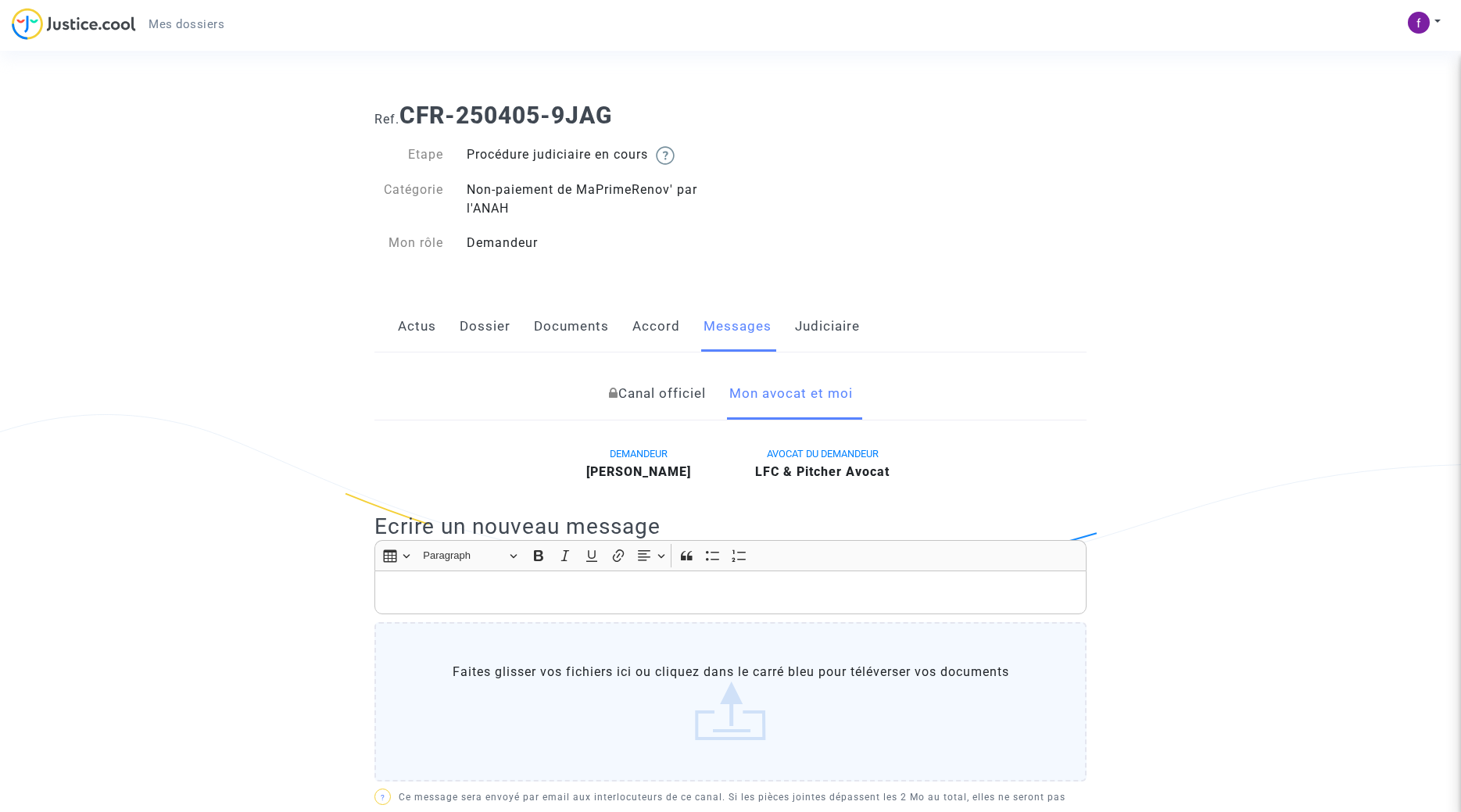 click on "Documents" 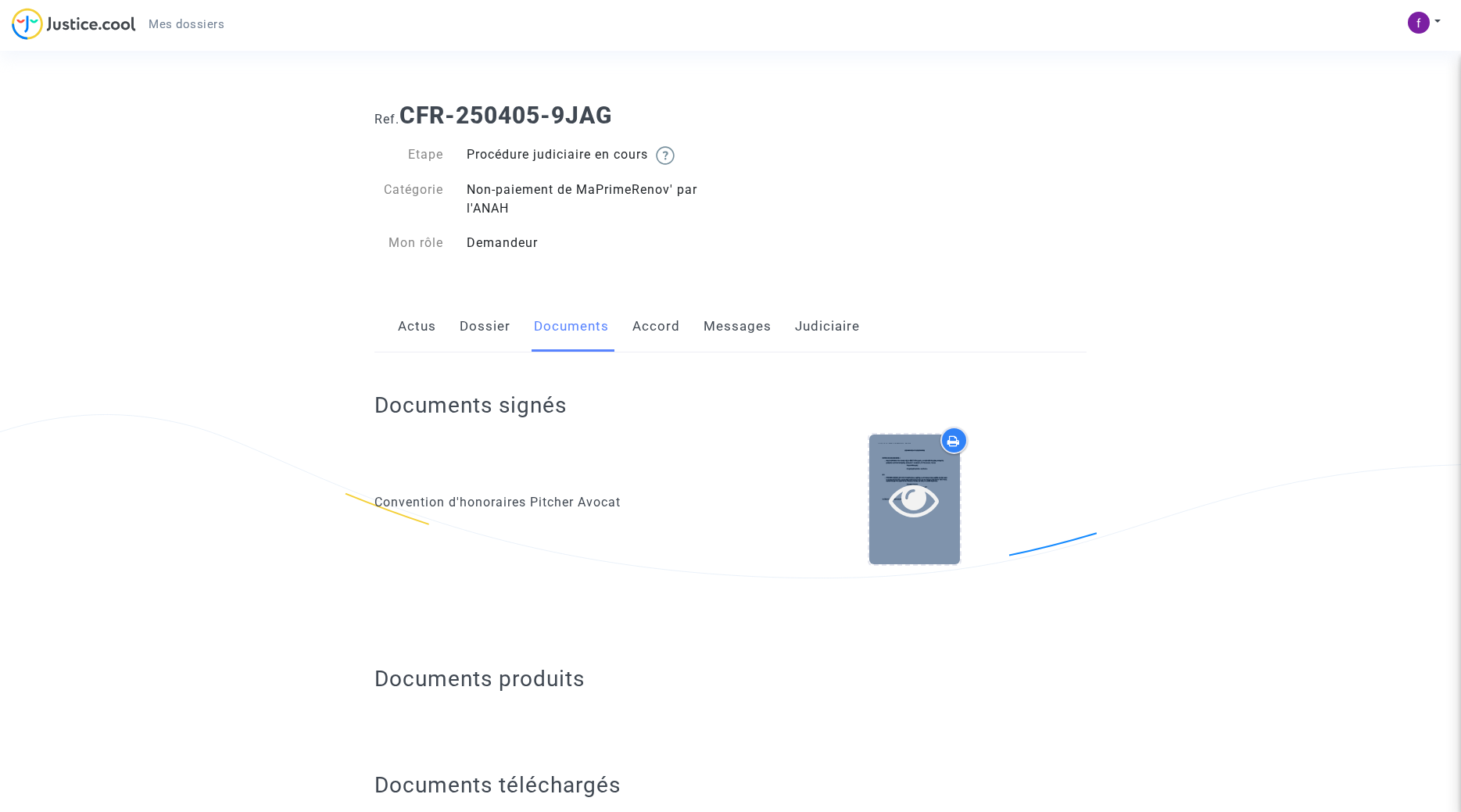 click at bounding box center (915, 499) 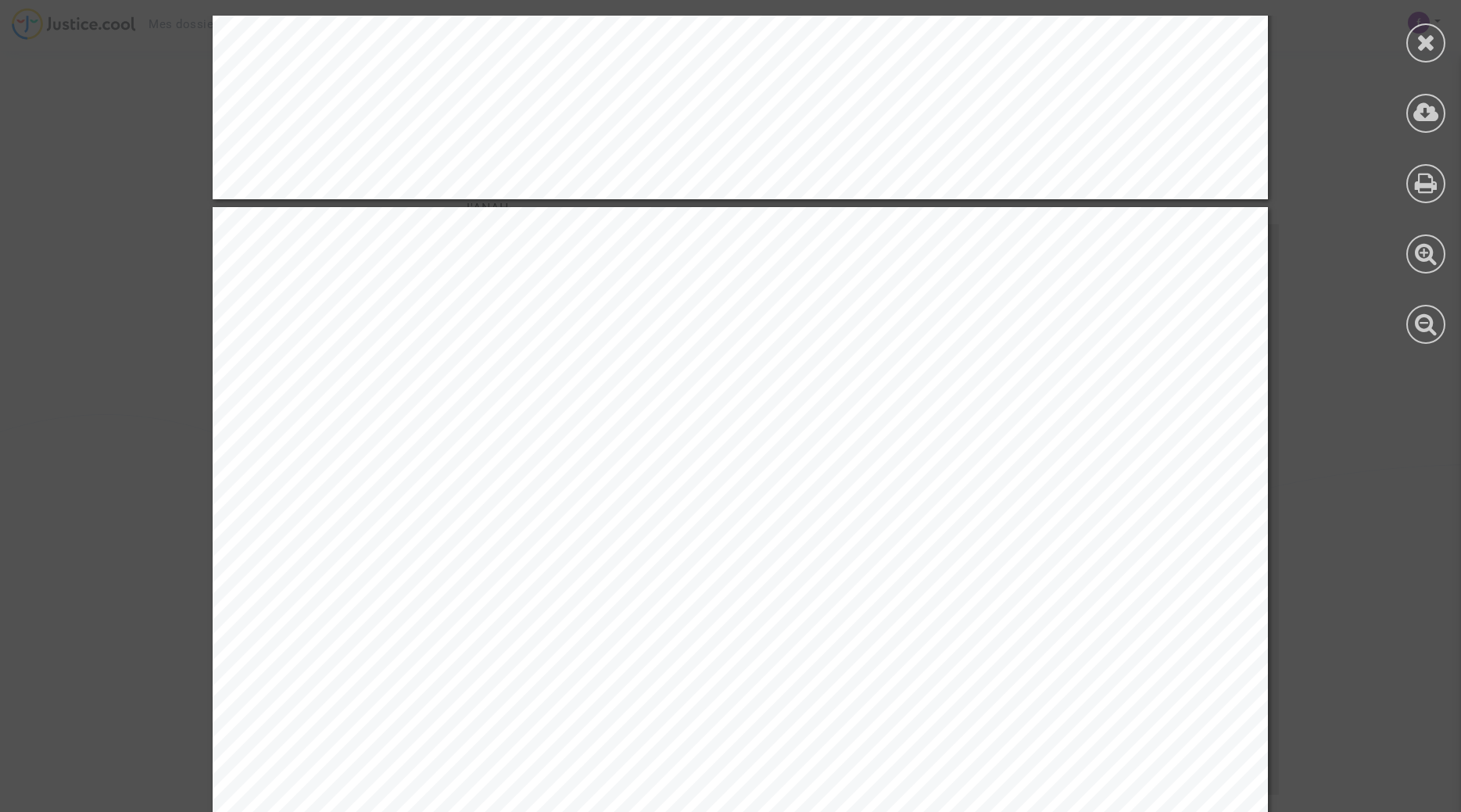 scroll, scrollTop: 1425, scrollLeft: 0, axis: vertical 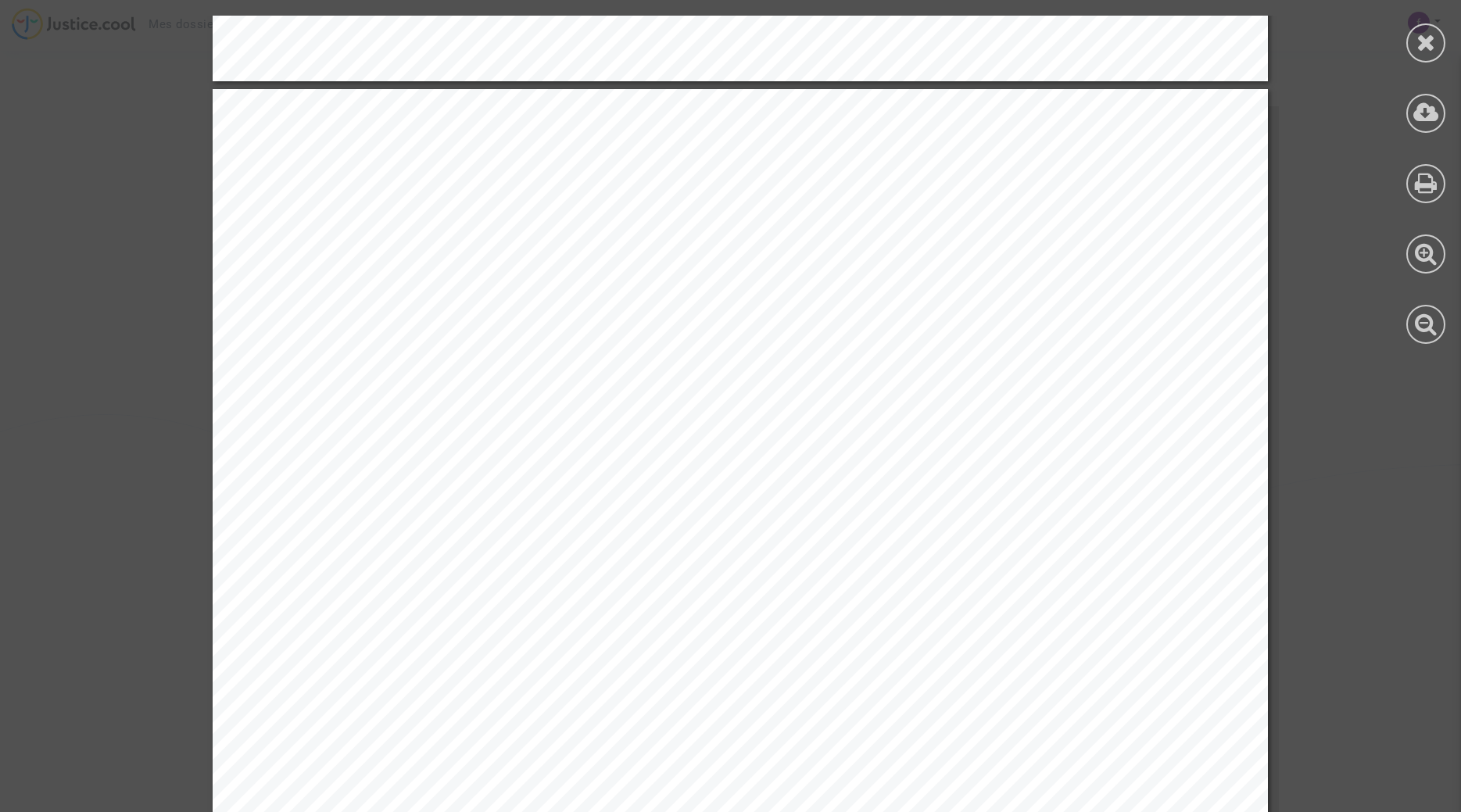 drag, startPoint x: 729, startPoint y: 324, endPoint x: 790, endPoint y: 429, distance: 121.43311 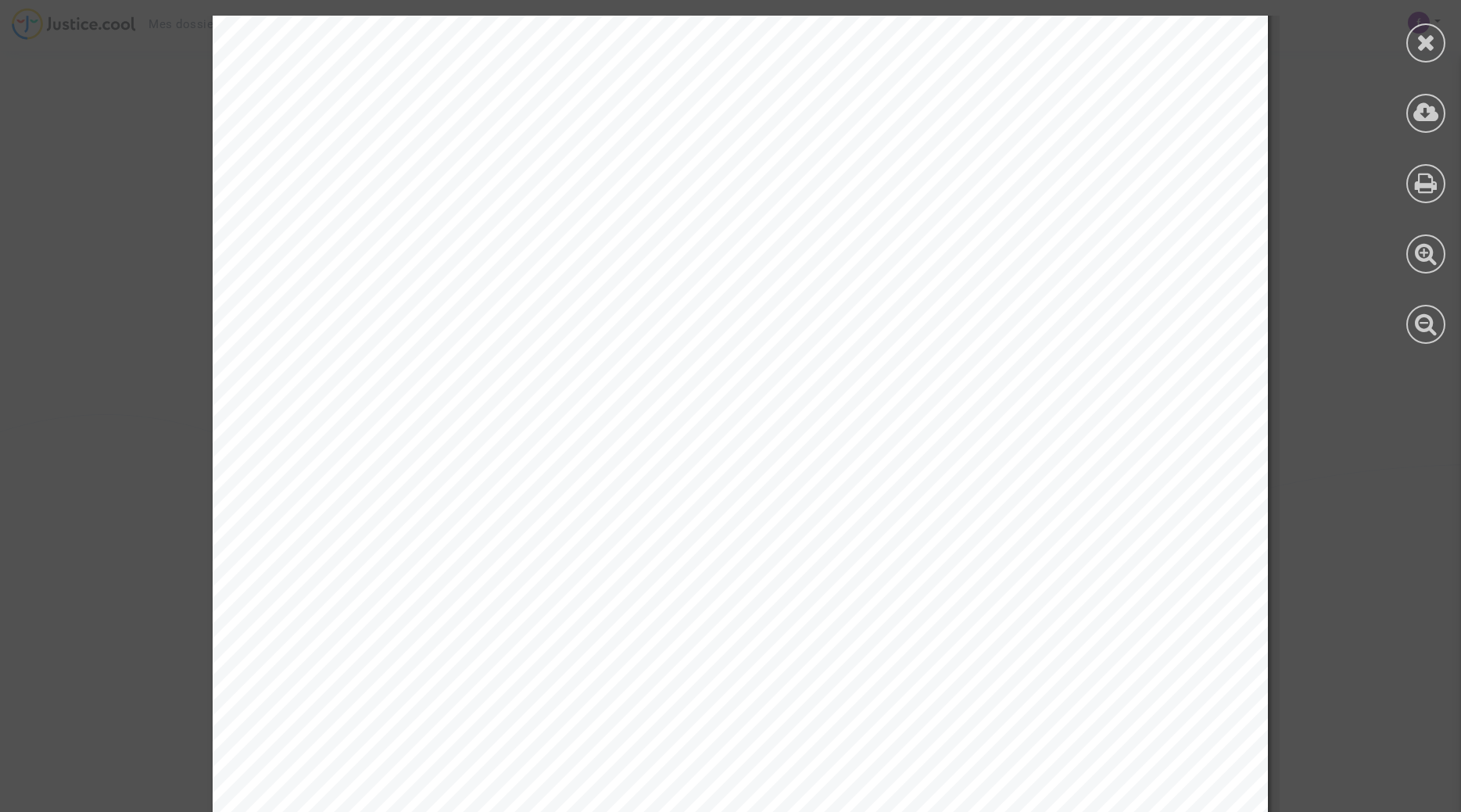 scroll, scrollTop: 3386, scrollLeft: 0, axis: vertical 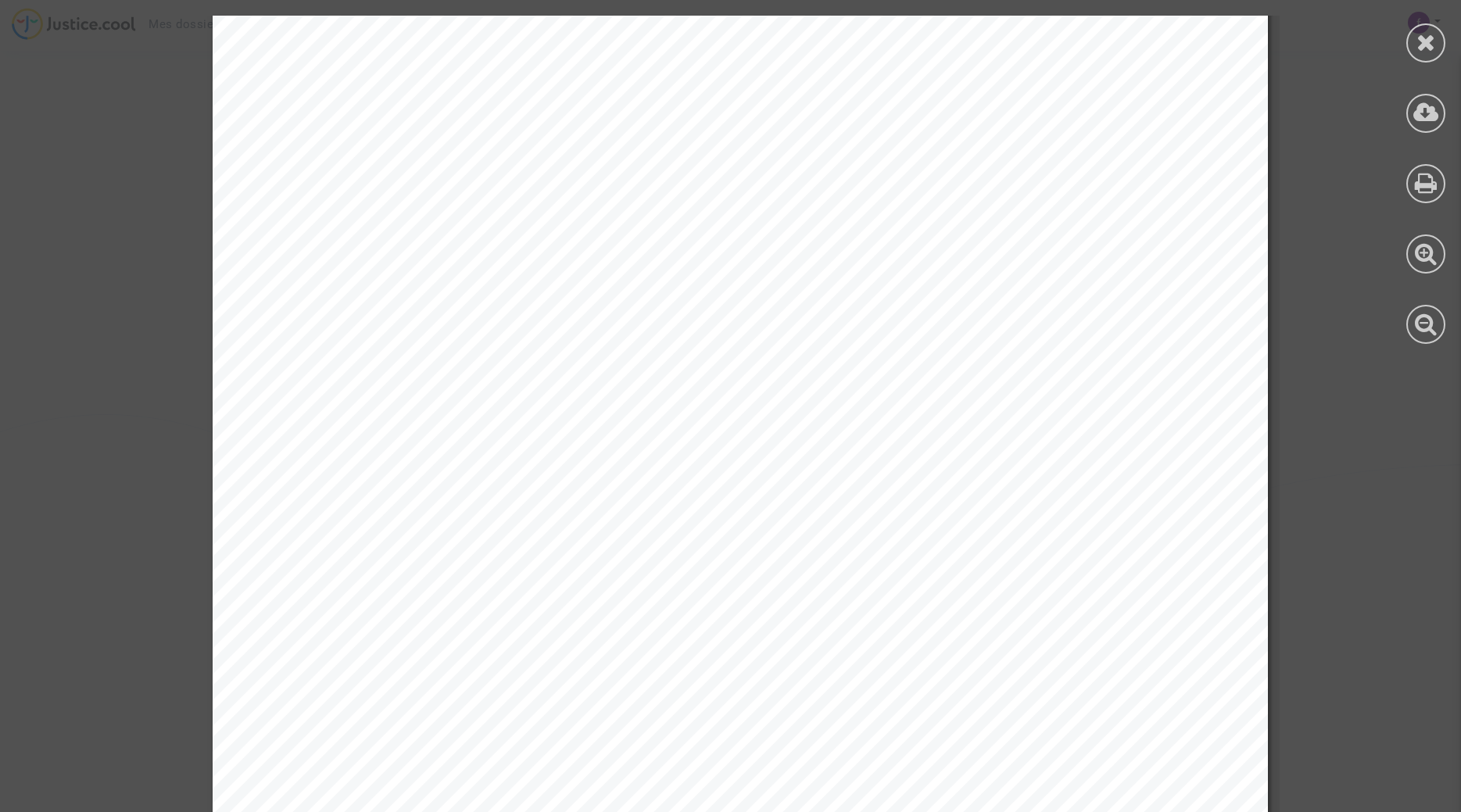 drag, startPoint x: 778, startPoint y: 346, endPoint x: 953, endPoint y: 411, distance: 186.68155 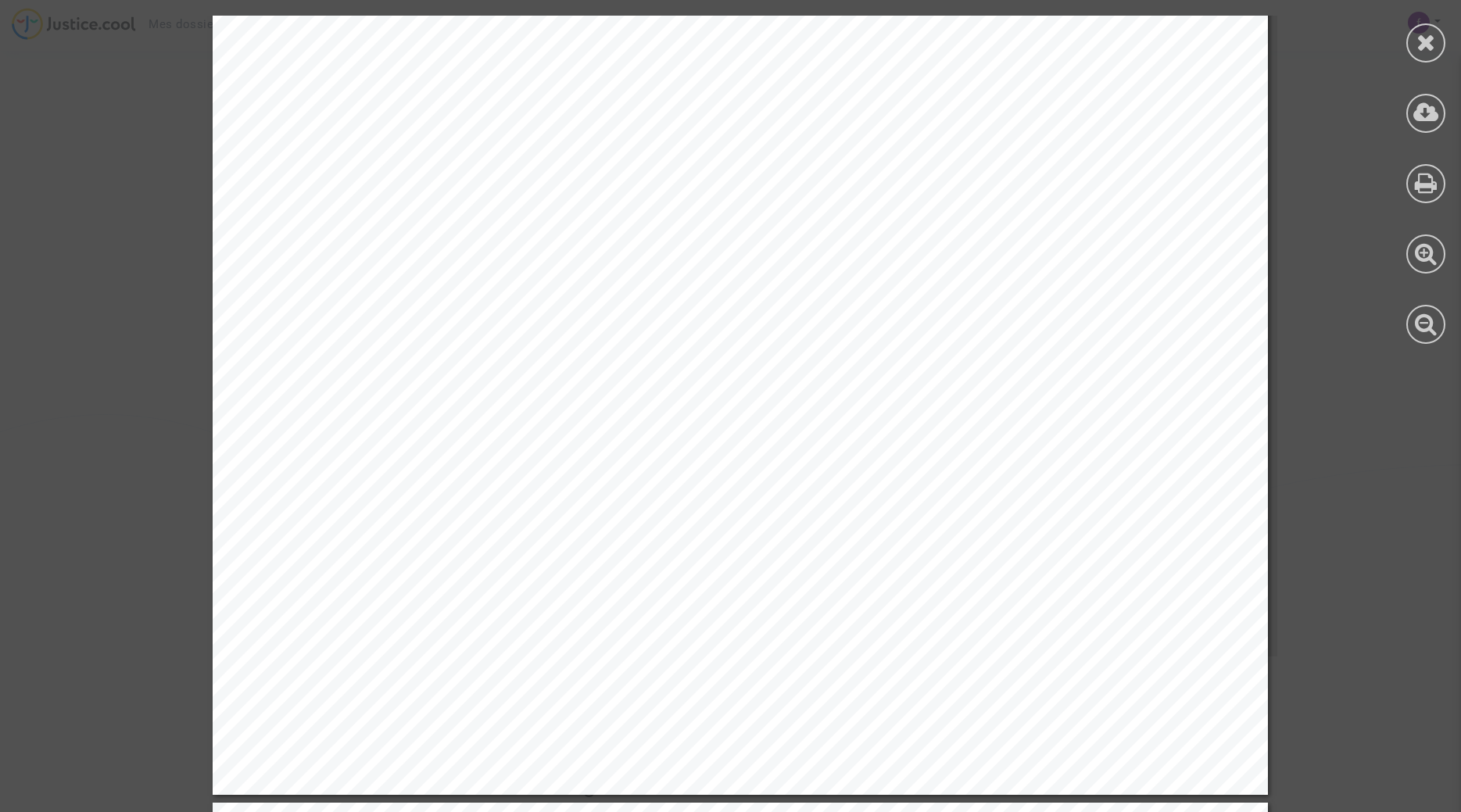scroll, scrollTop: 6593, scrollLeft: 0, axis: vertical 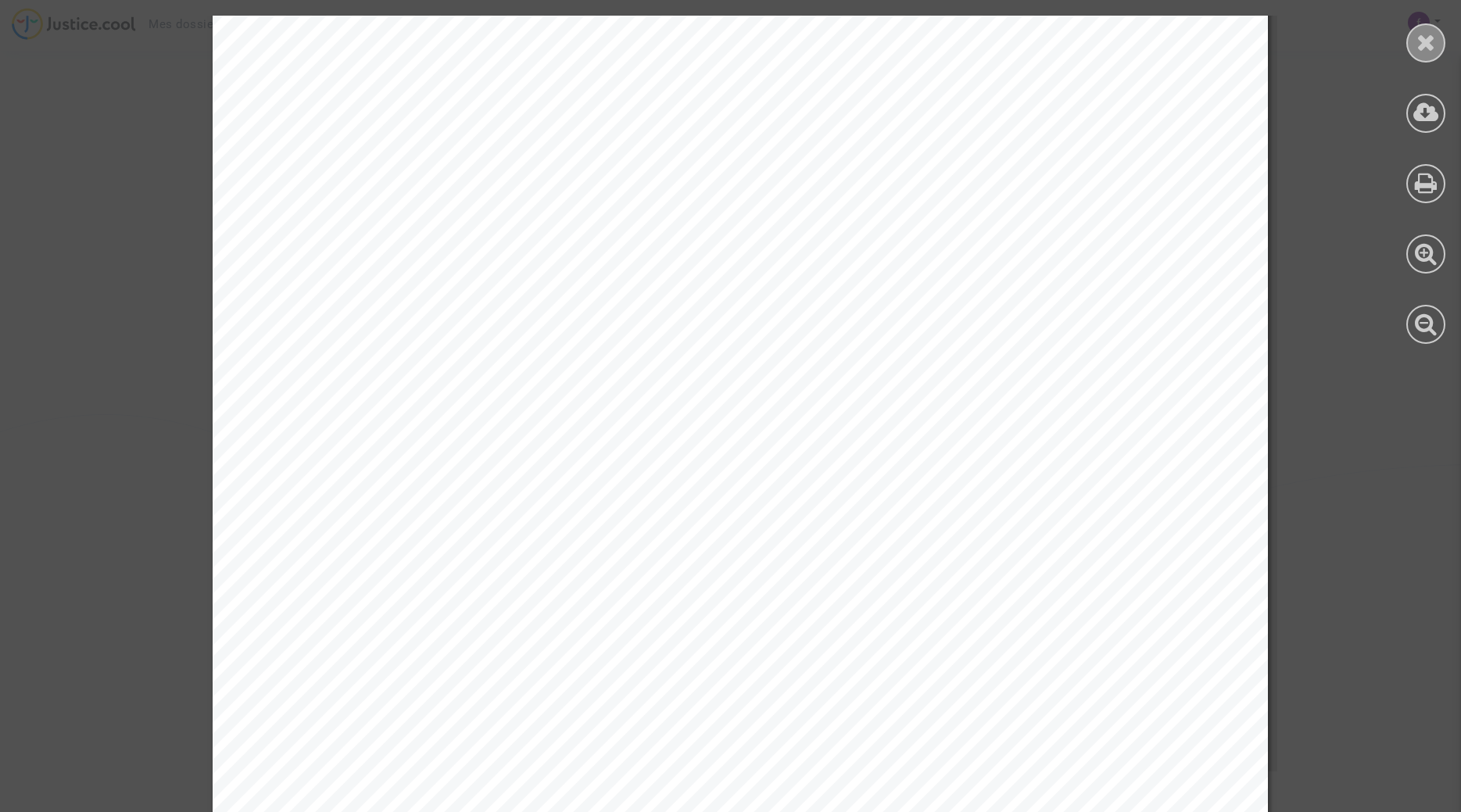click at bounding box center (1426, 42) 